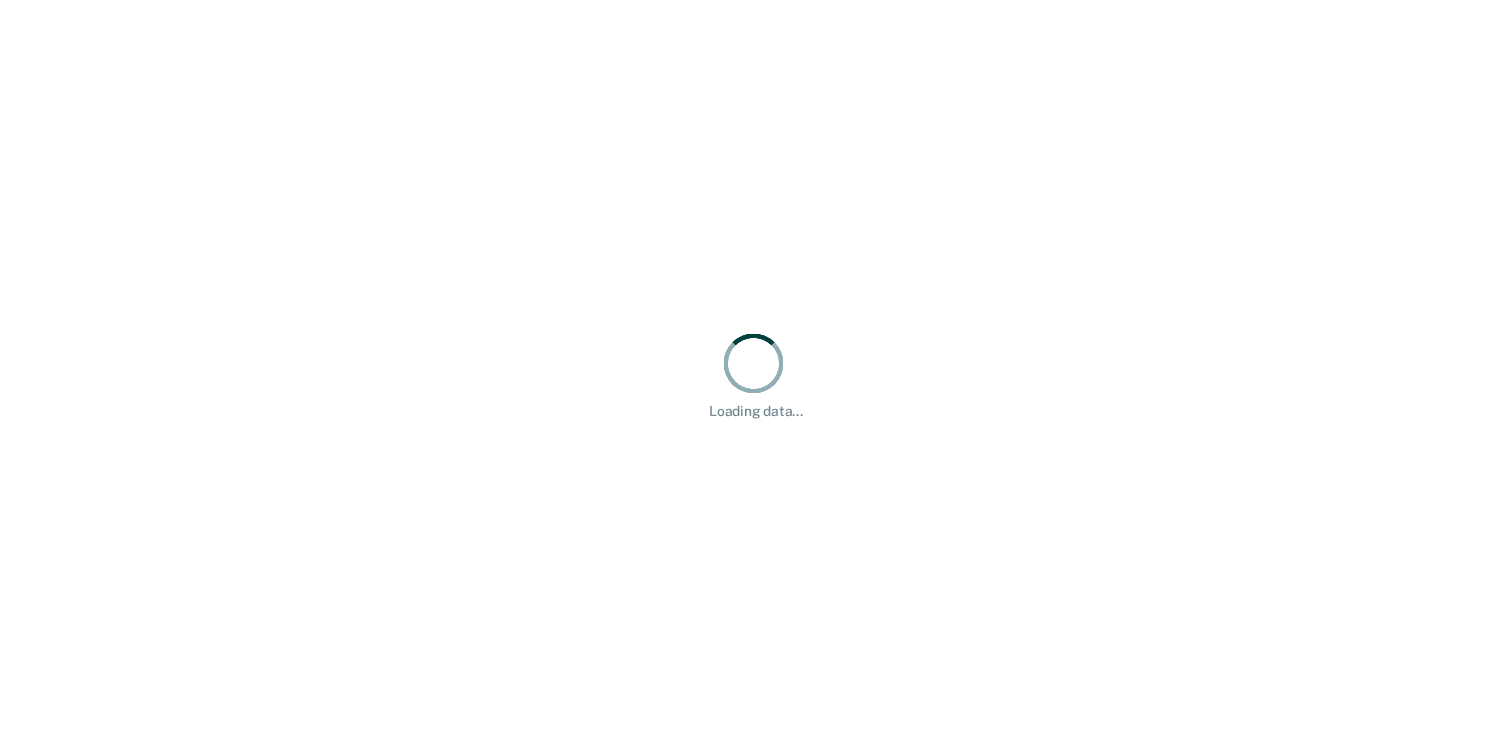 scroll, scrollTop: 0, scrollLeft: 0, axis: both 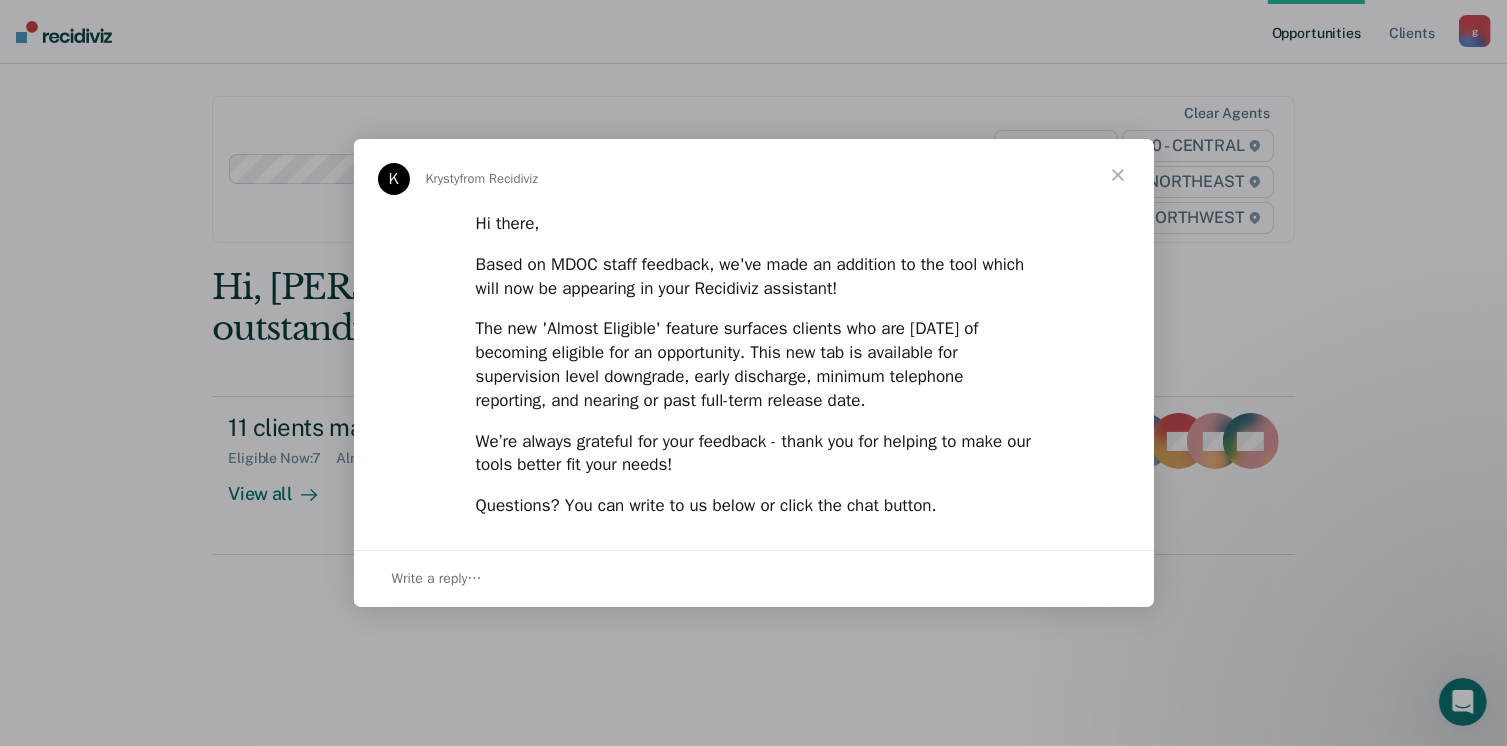 click at bounding box center [1118, 175] 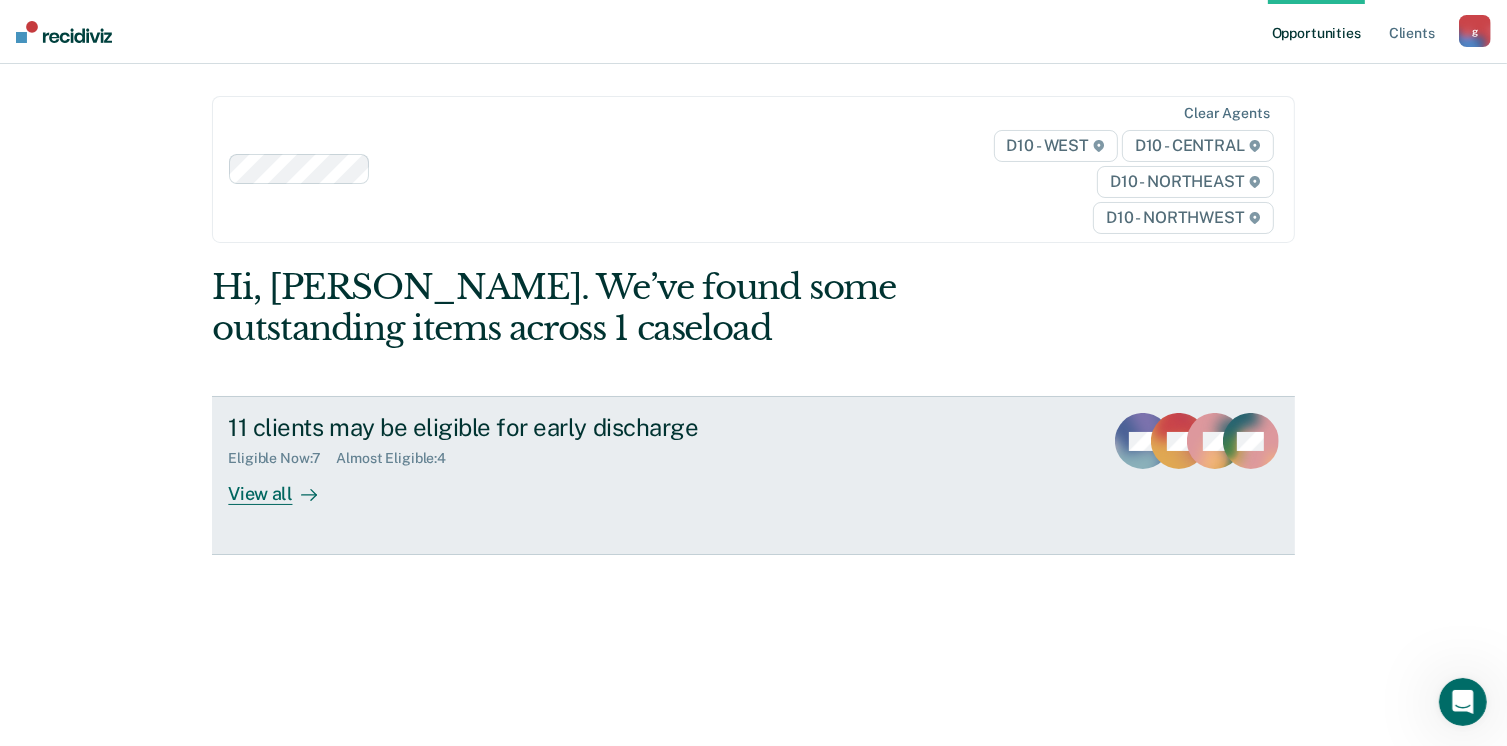 click at bounding box center (305, 494) 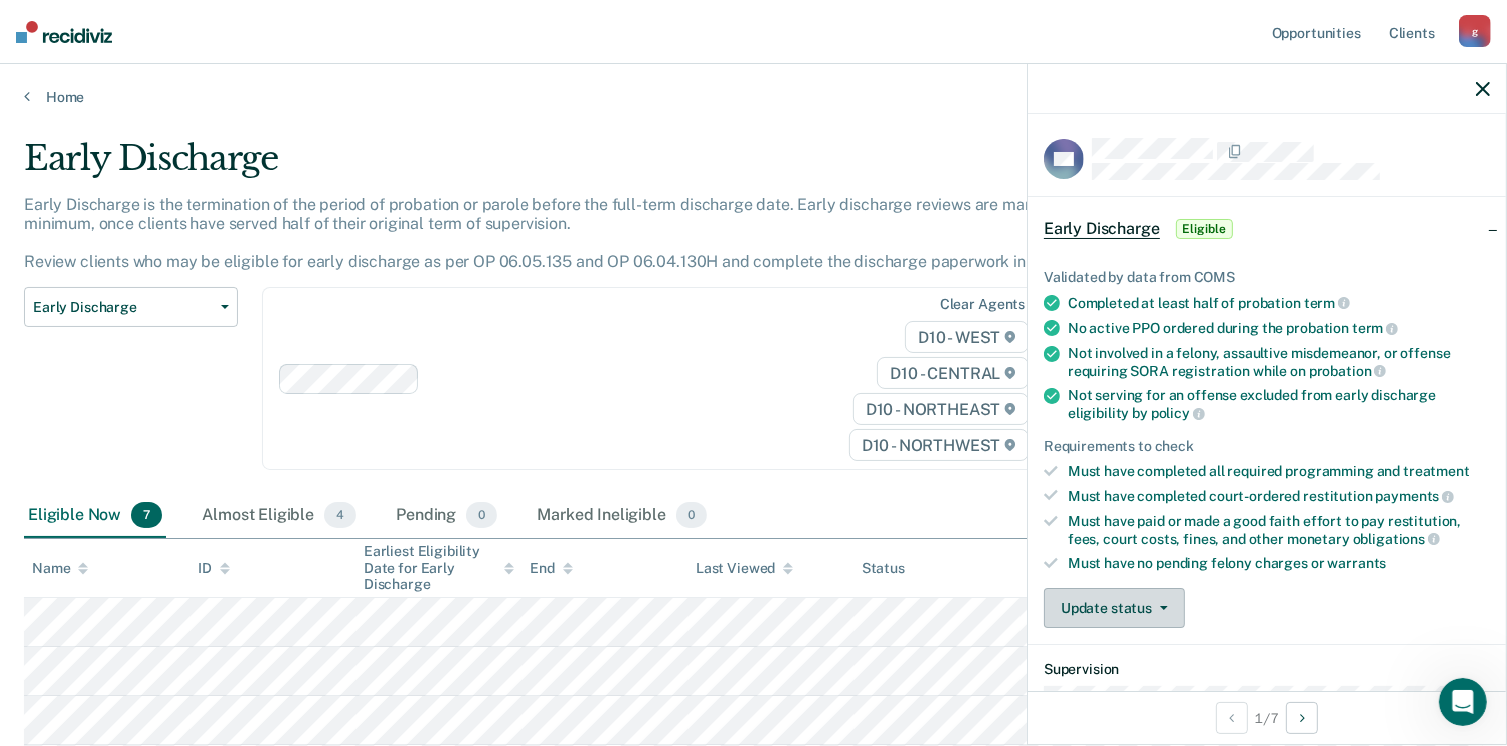click on "Update status" at bounding box center [1114, 608] 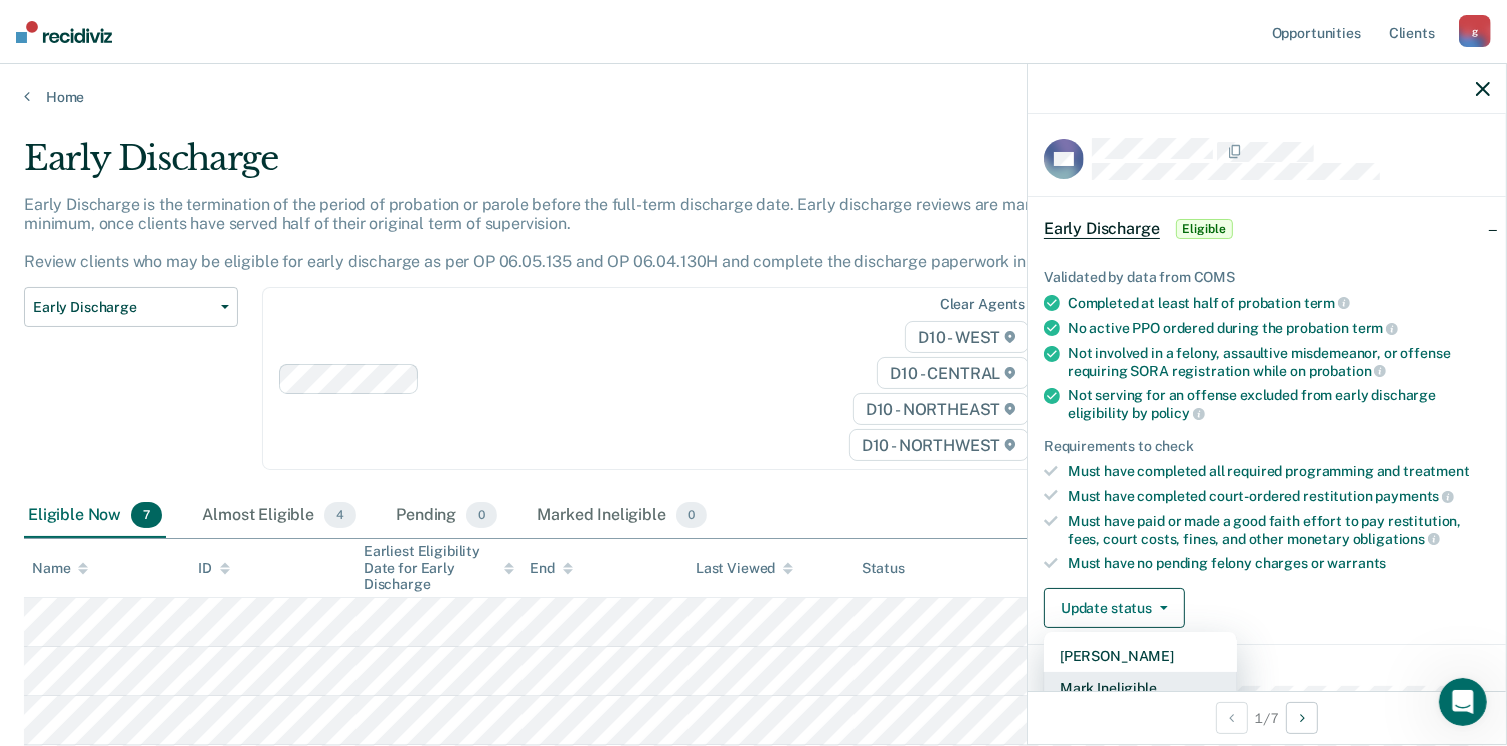 scroll, scrollTop: 5, scrollLeft: 0, axis: vertical 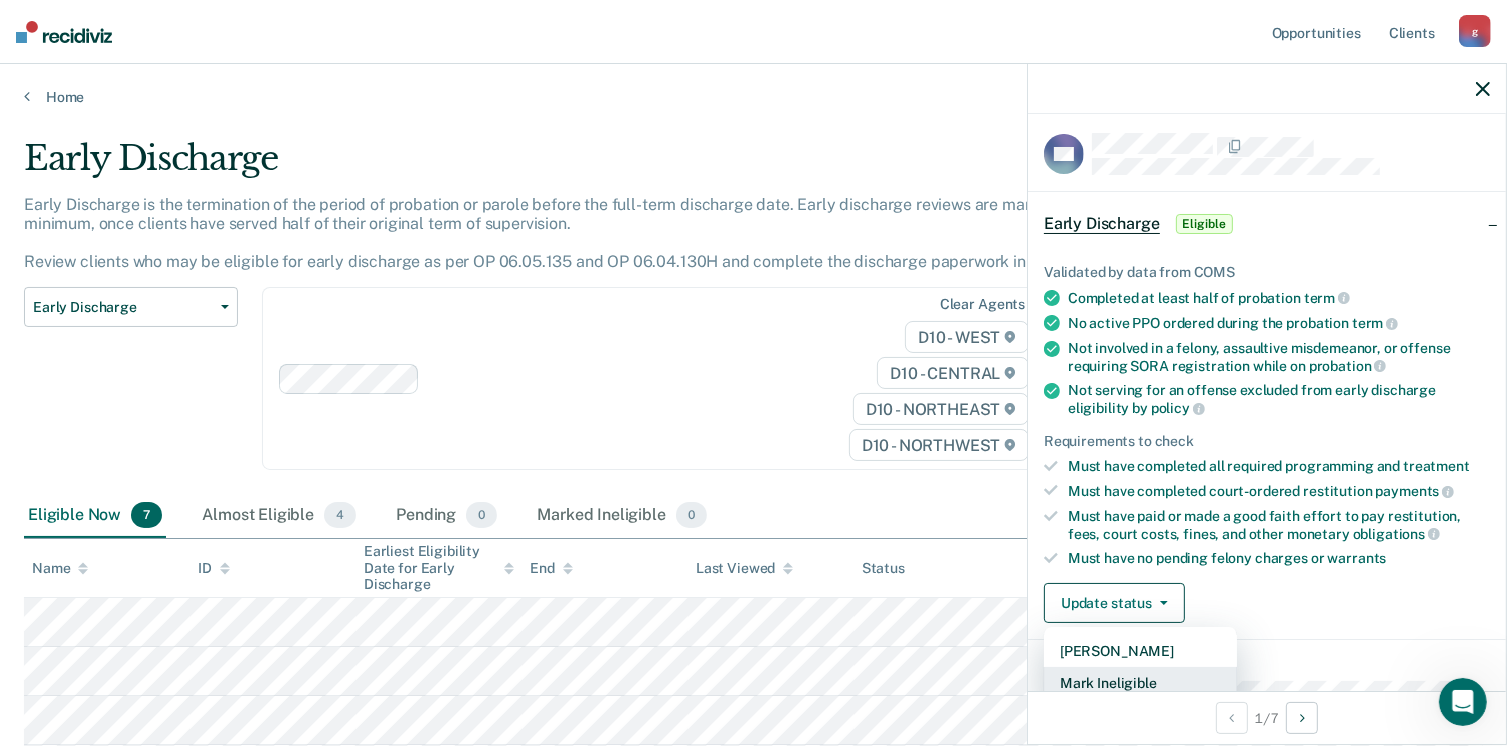 click on "Mark Ineligible" at bounding box center [1140, 683] 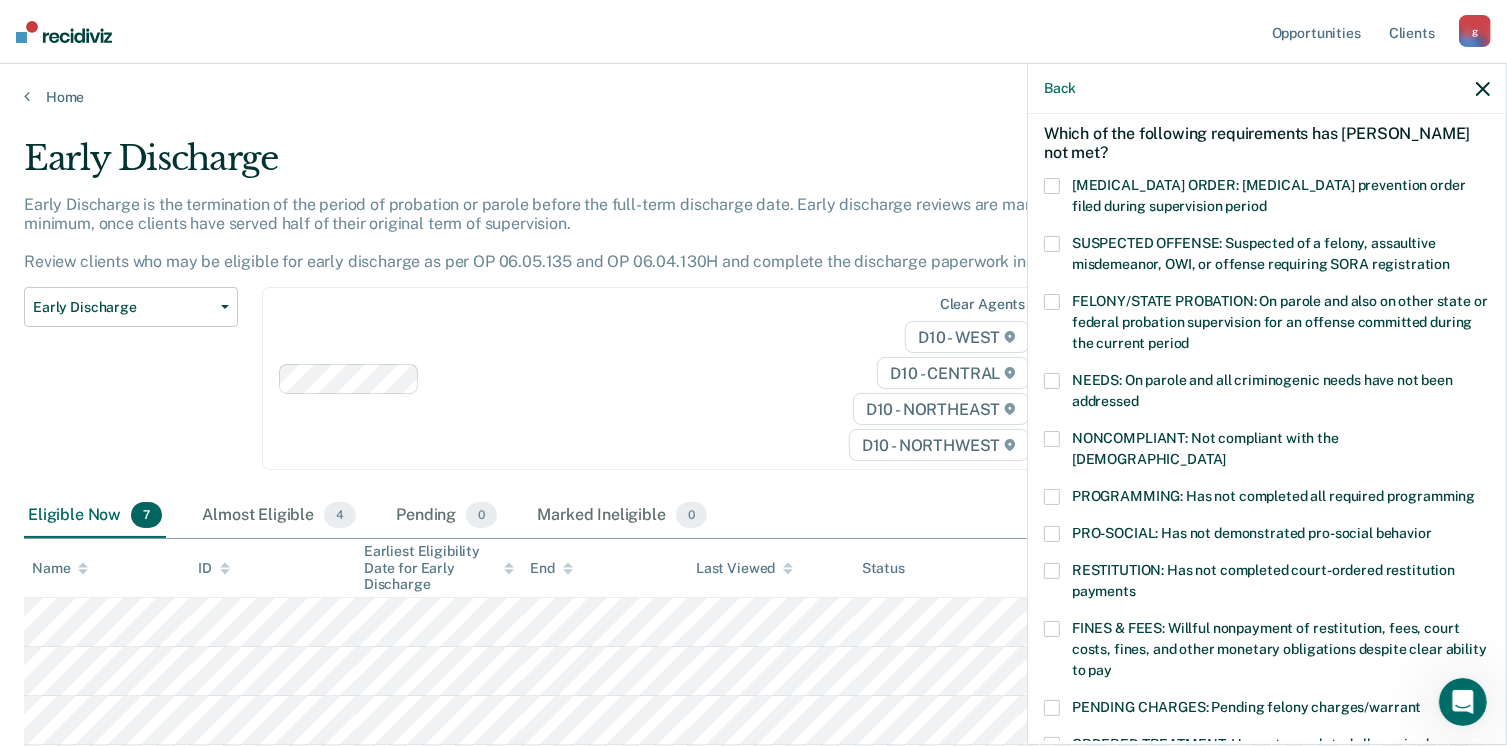 scroll, scrollTop: 114, scrollLeft: 0, axis: vertical 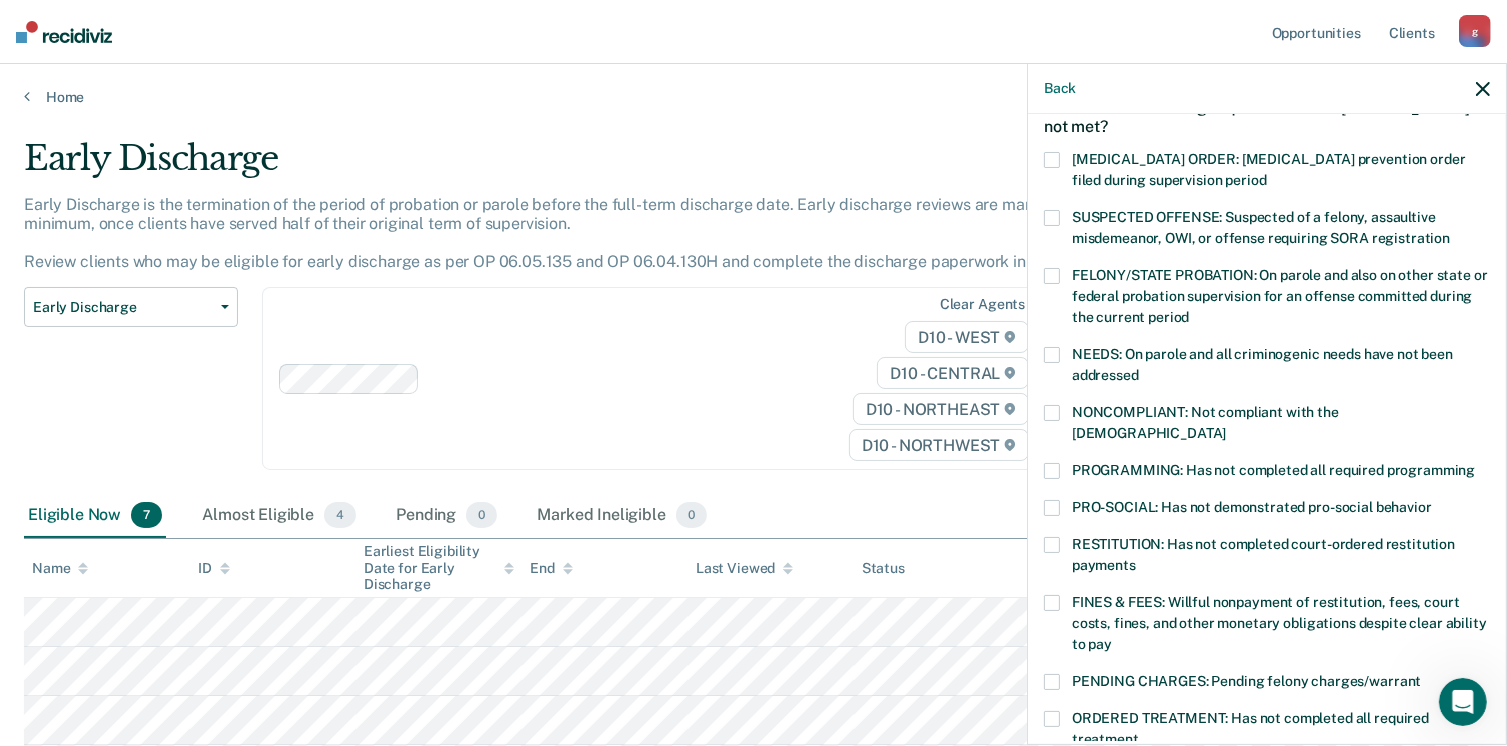 click on "PROGRAMMING: Has not completed all required programming" at bounding box center (1267, 473) 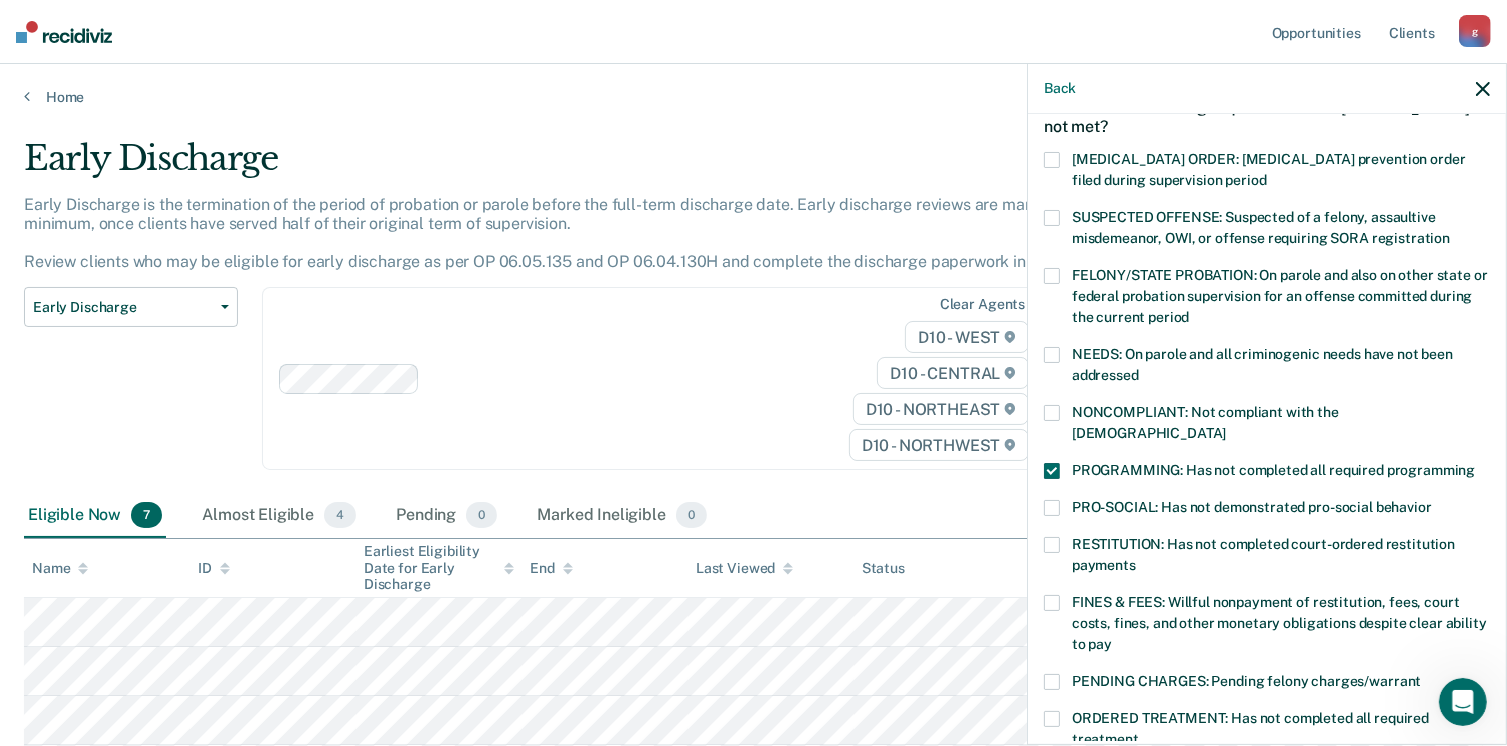 click at bounding box center [1052, 603] 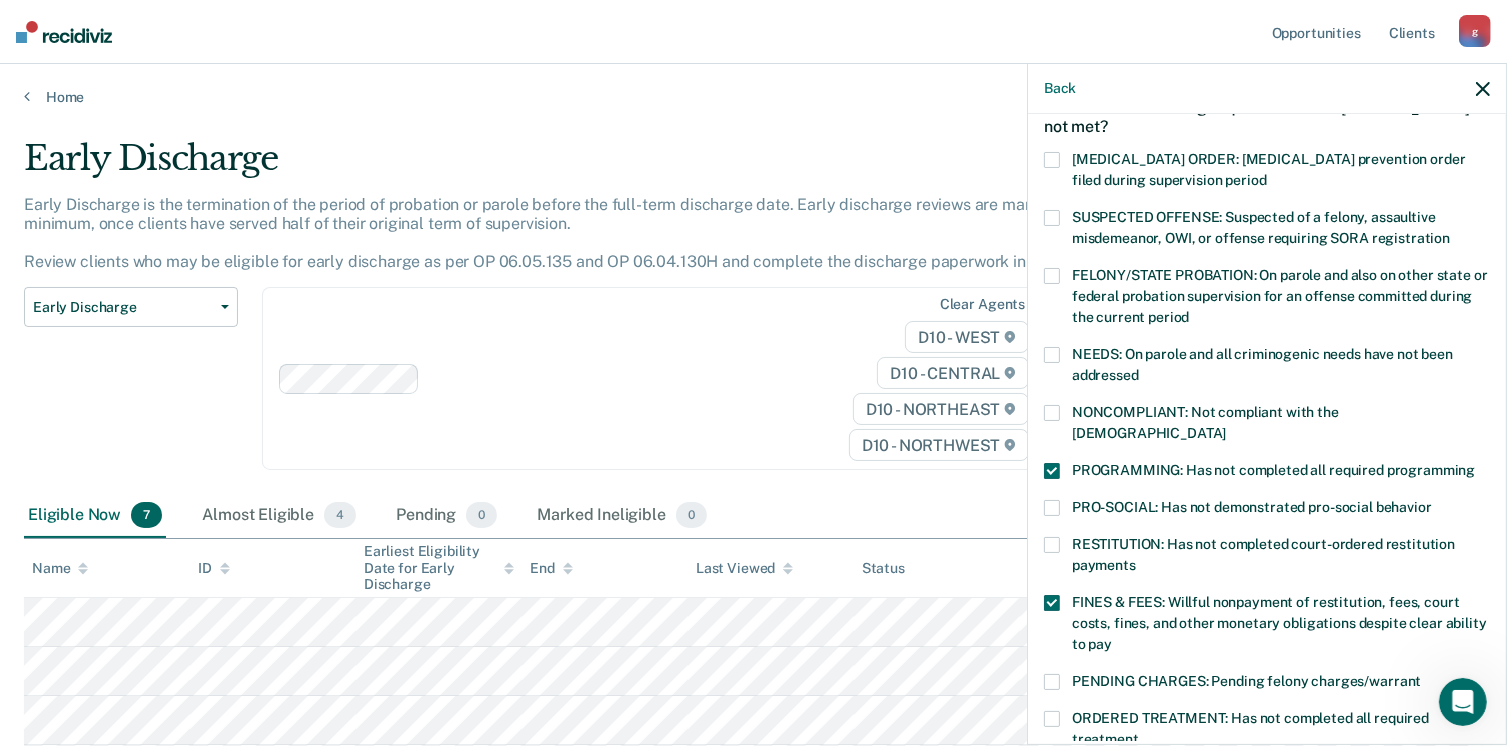 click on "SUSPECTED OFFENSE: Suspected of a felony, assaultive misdemeanor, OWI, or offense requiring SORA registration" at bounding box center (1267, 231) 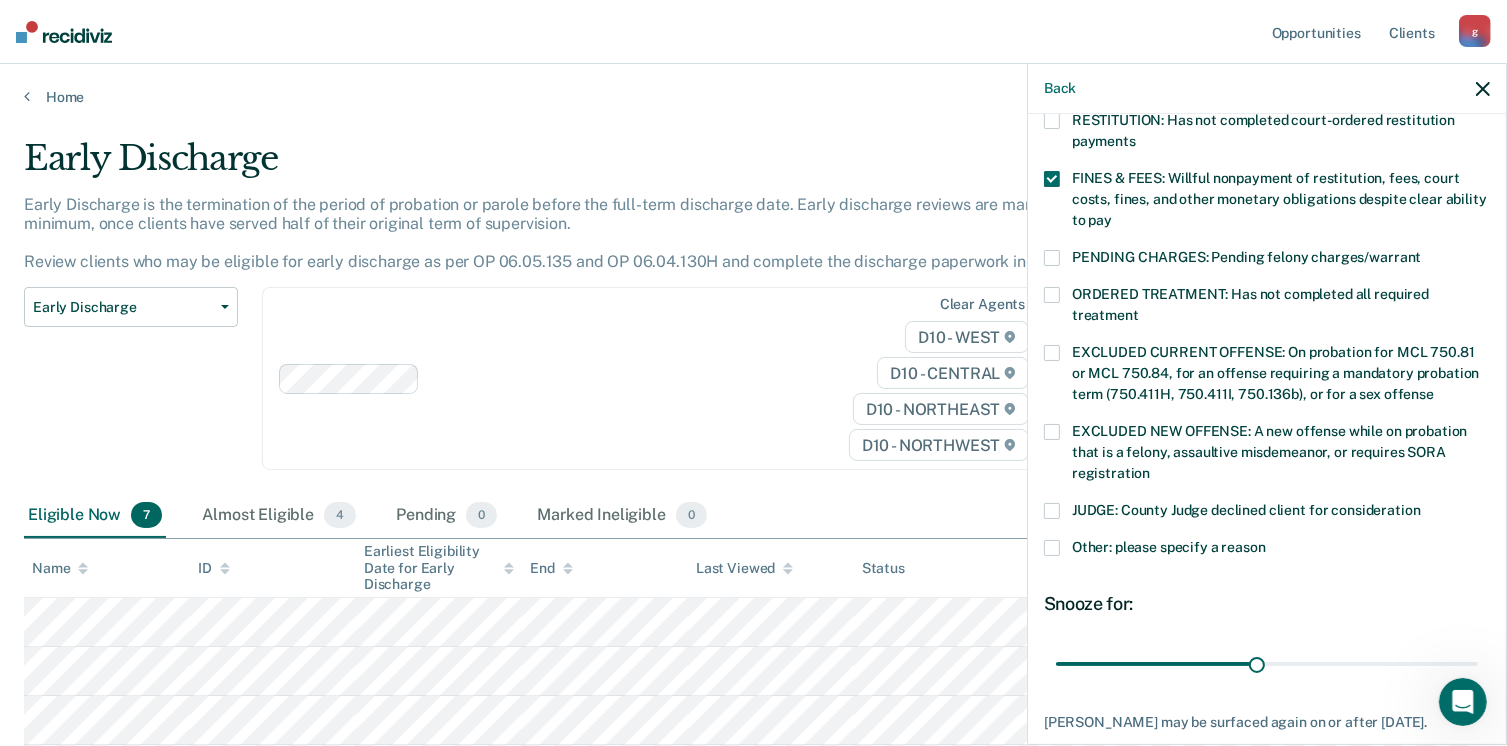 scroll, scrollTop: 529, scrollLeft: 0, axis: vertical 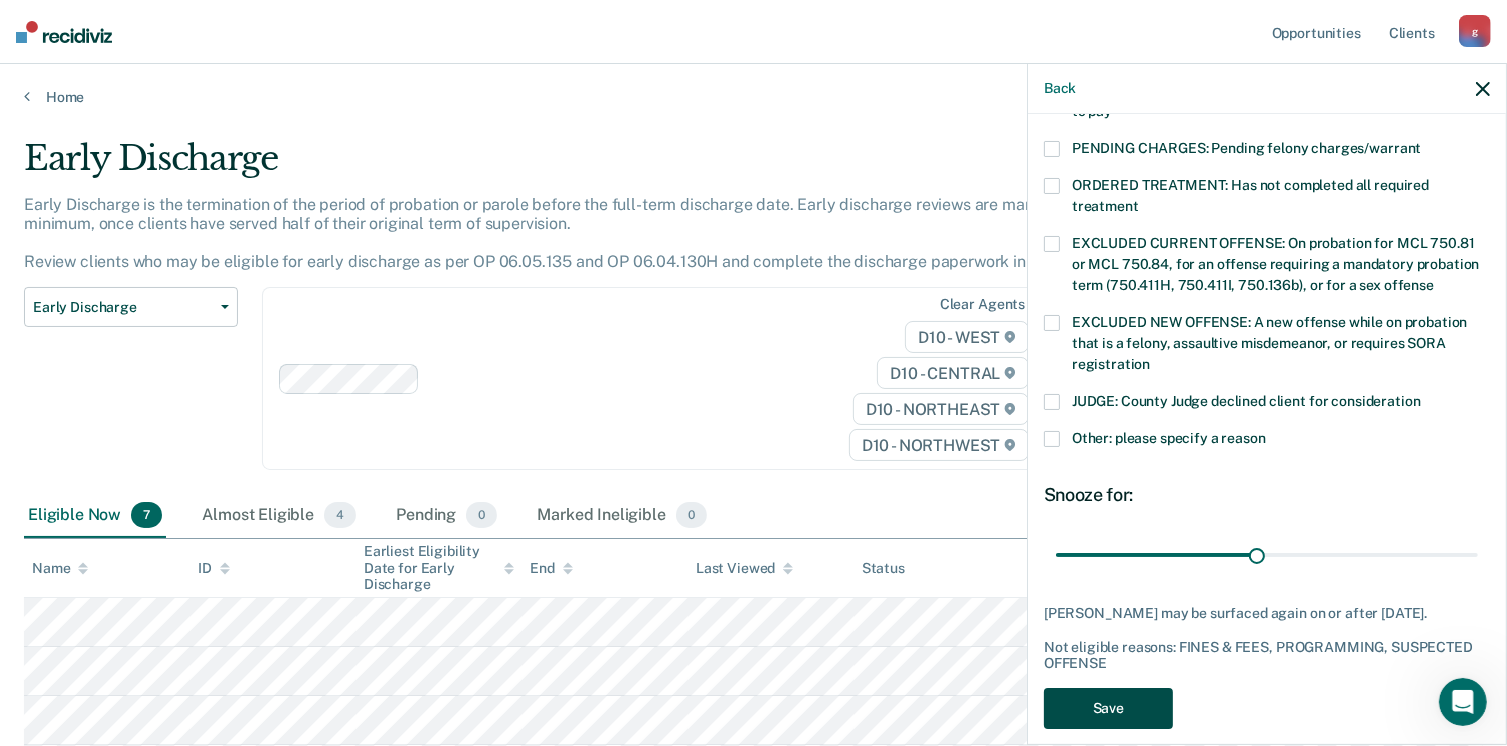 click on "Save" at bounding box center (1108, 708) 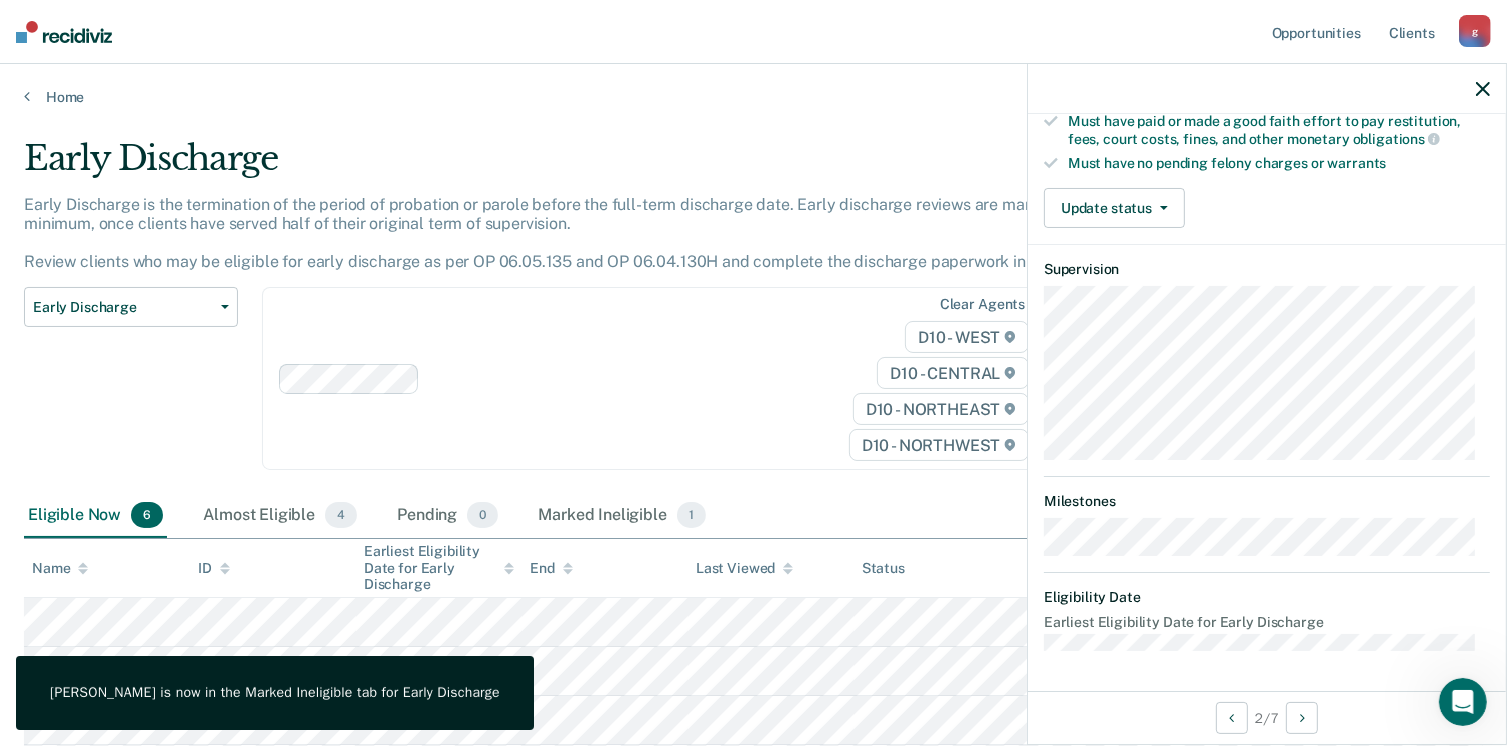 scroll, scrollTop: 392, scrollLeft: 0, axis: vertical 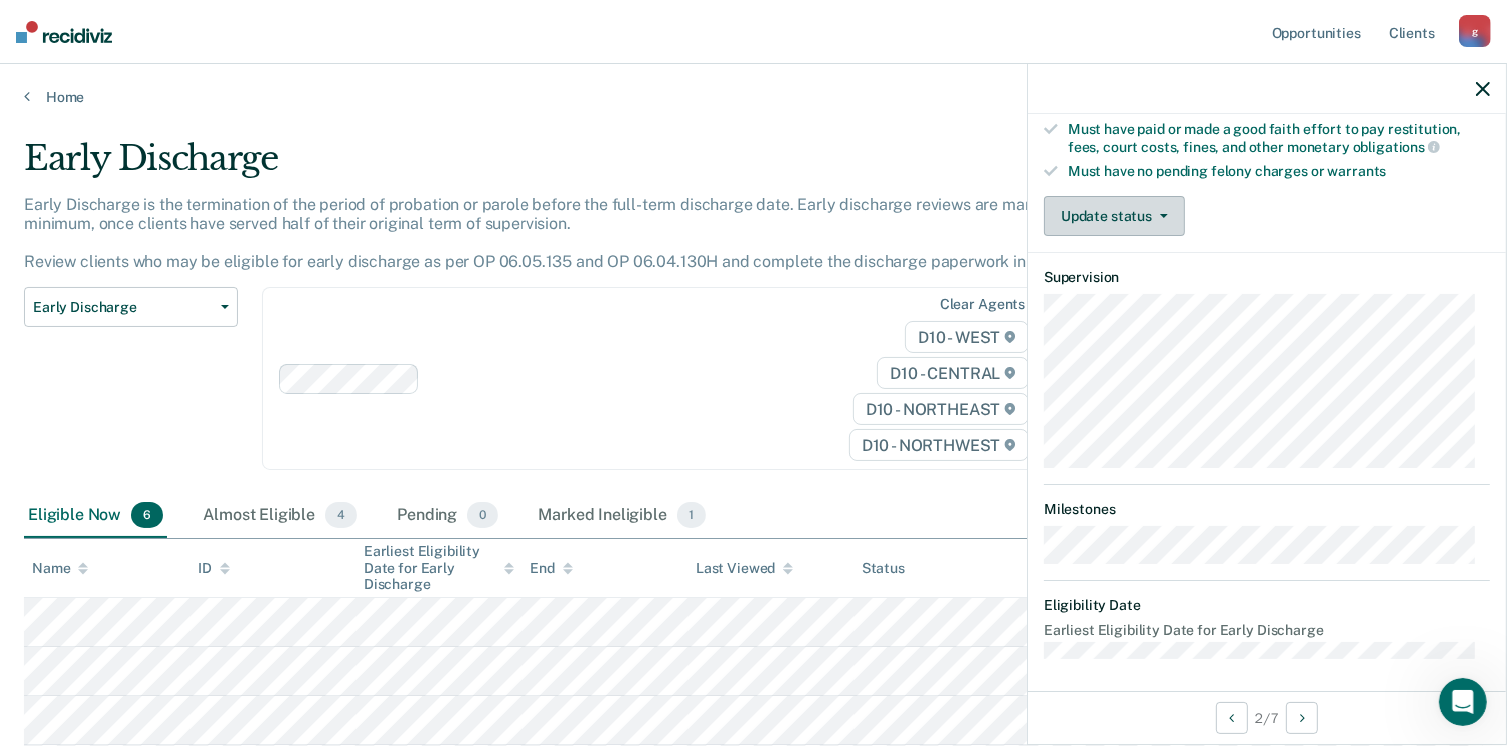 click on "Update status" at bounding box center [1114, 216] 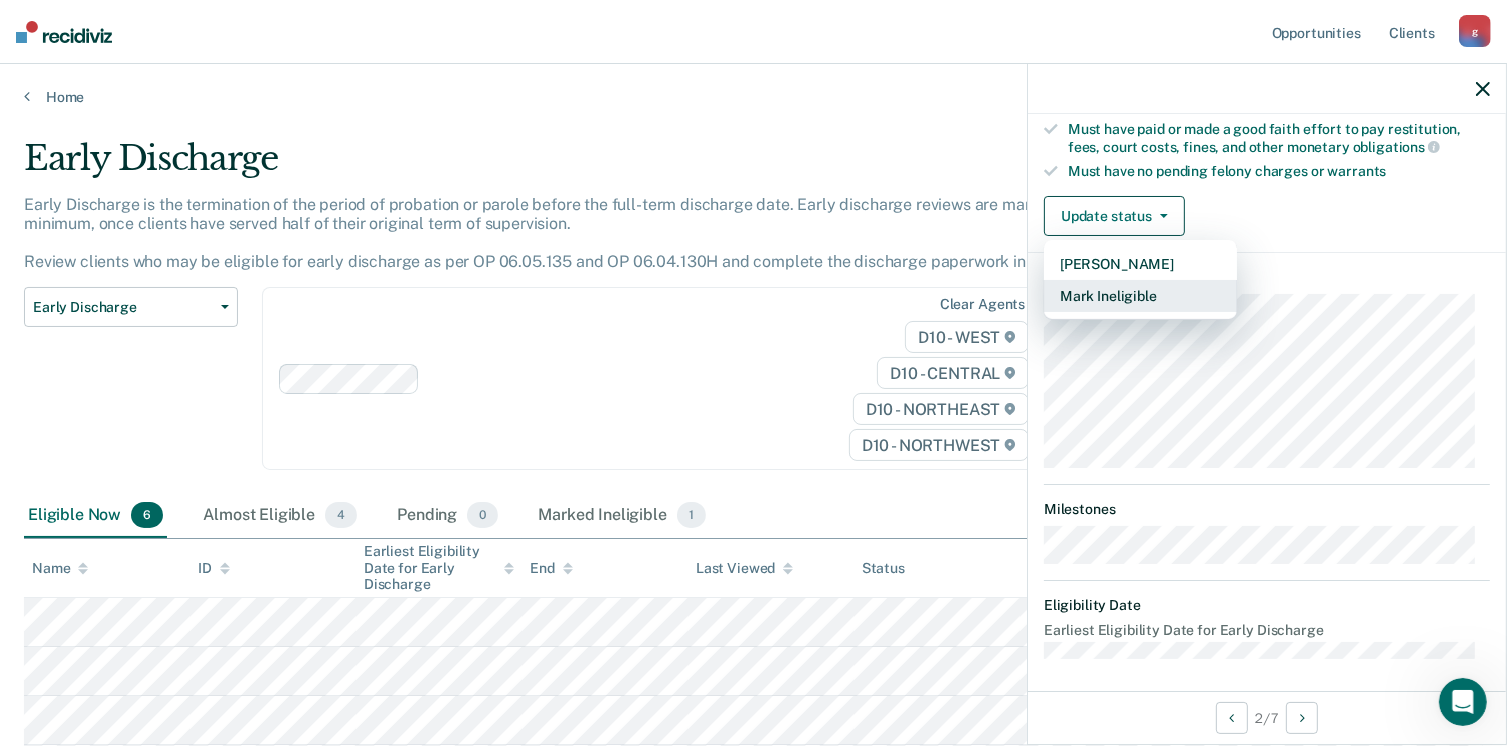 click on "Mark Ineligible" at bounding box center [1140, 296] 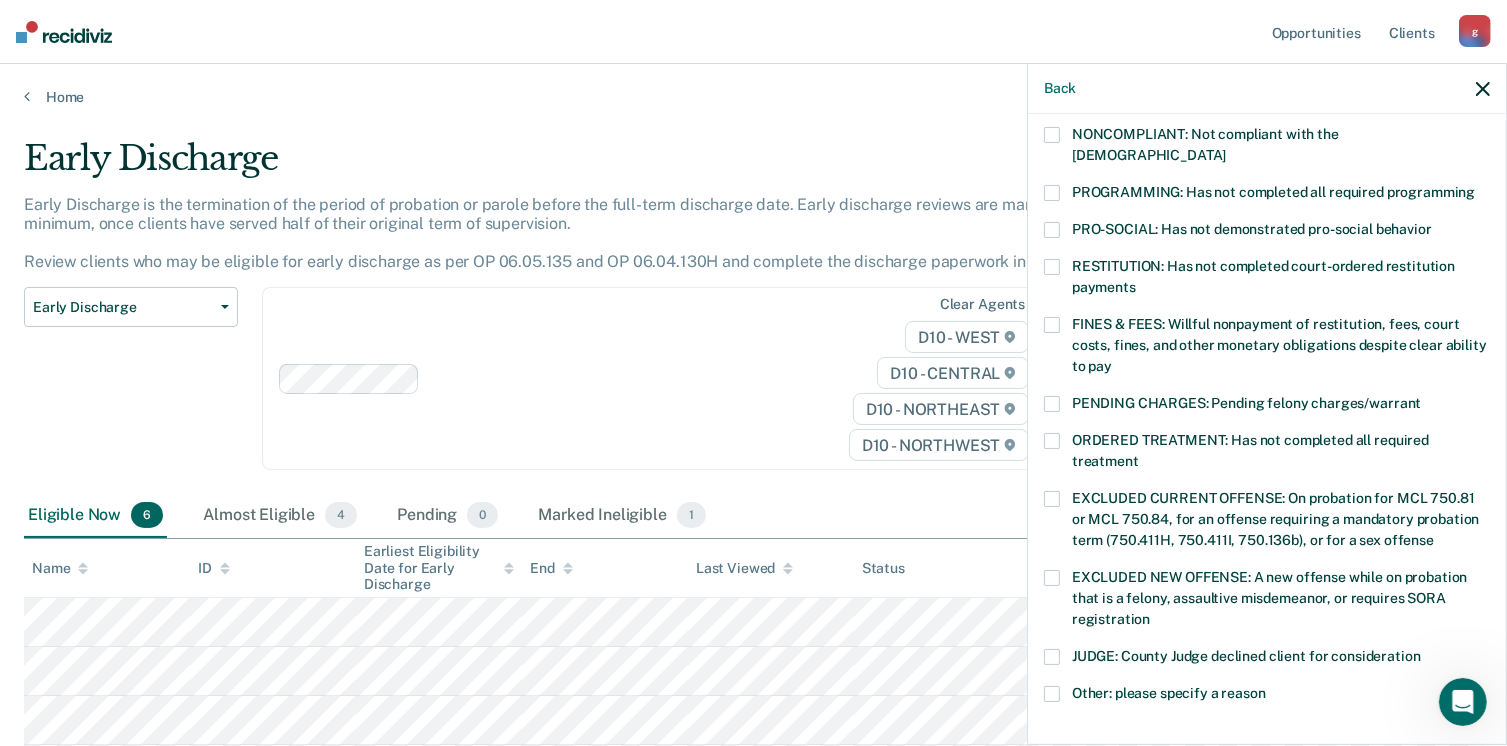 click at bounding box center [1052, 193] 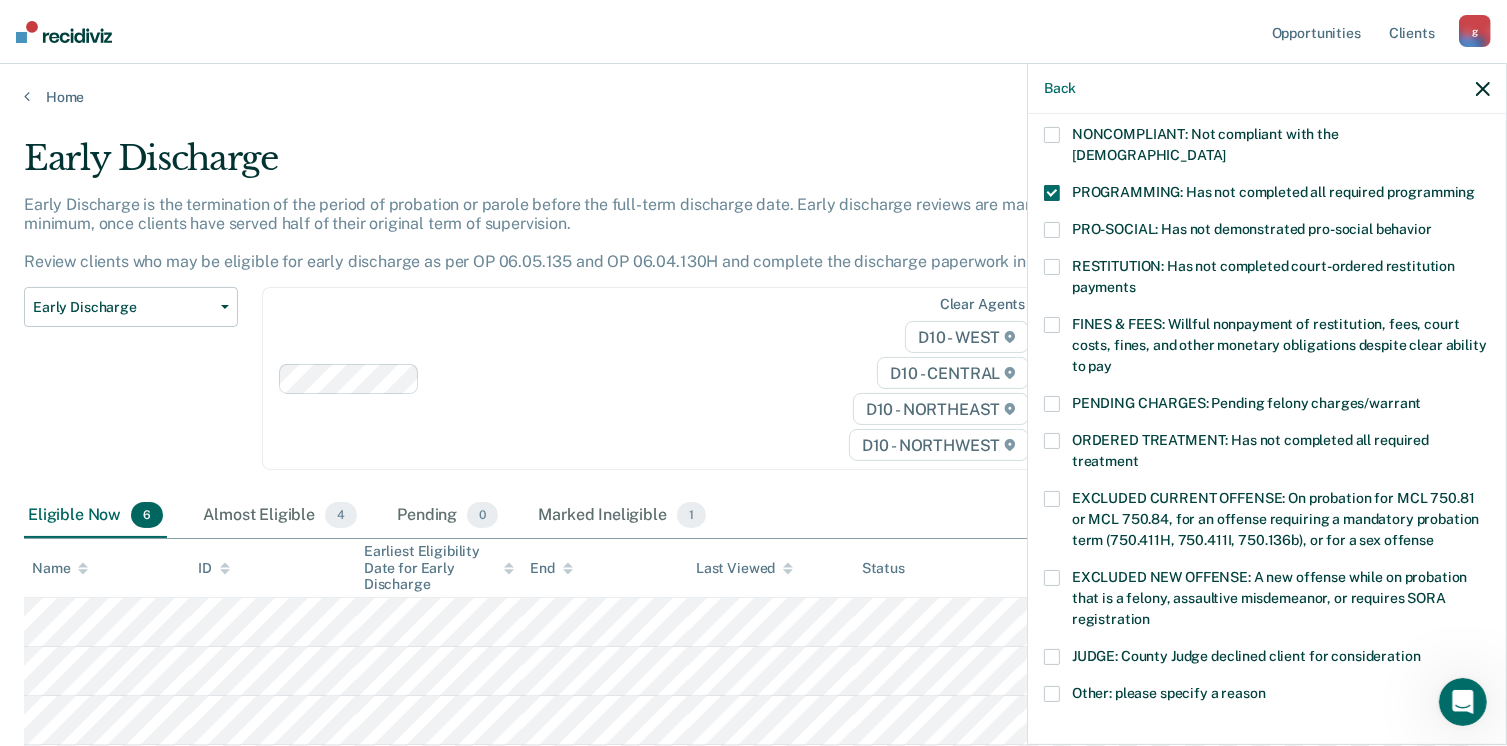 click at bounding box center [1052, 441] 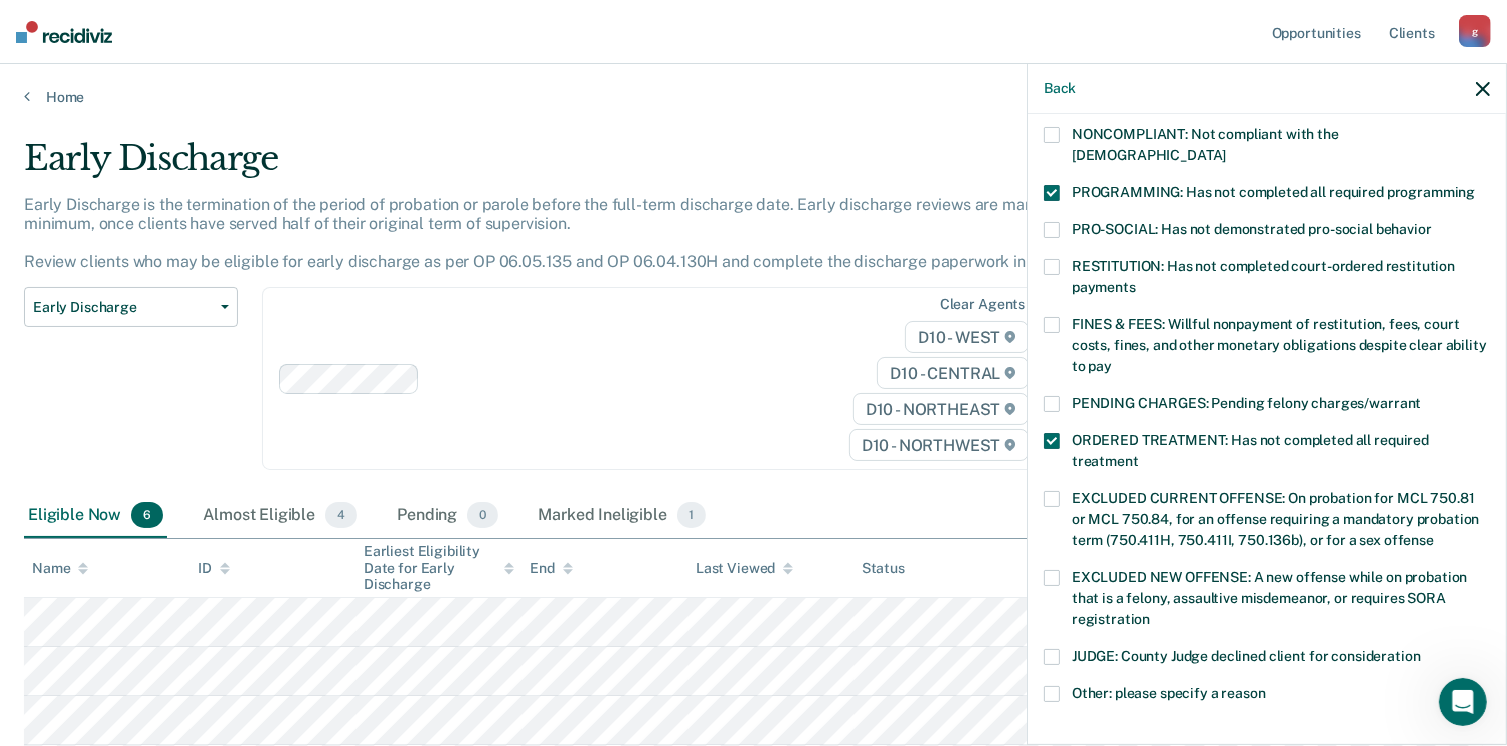 click at bounding box center [1052, 325] 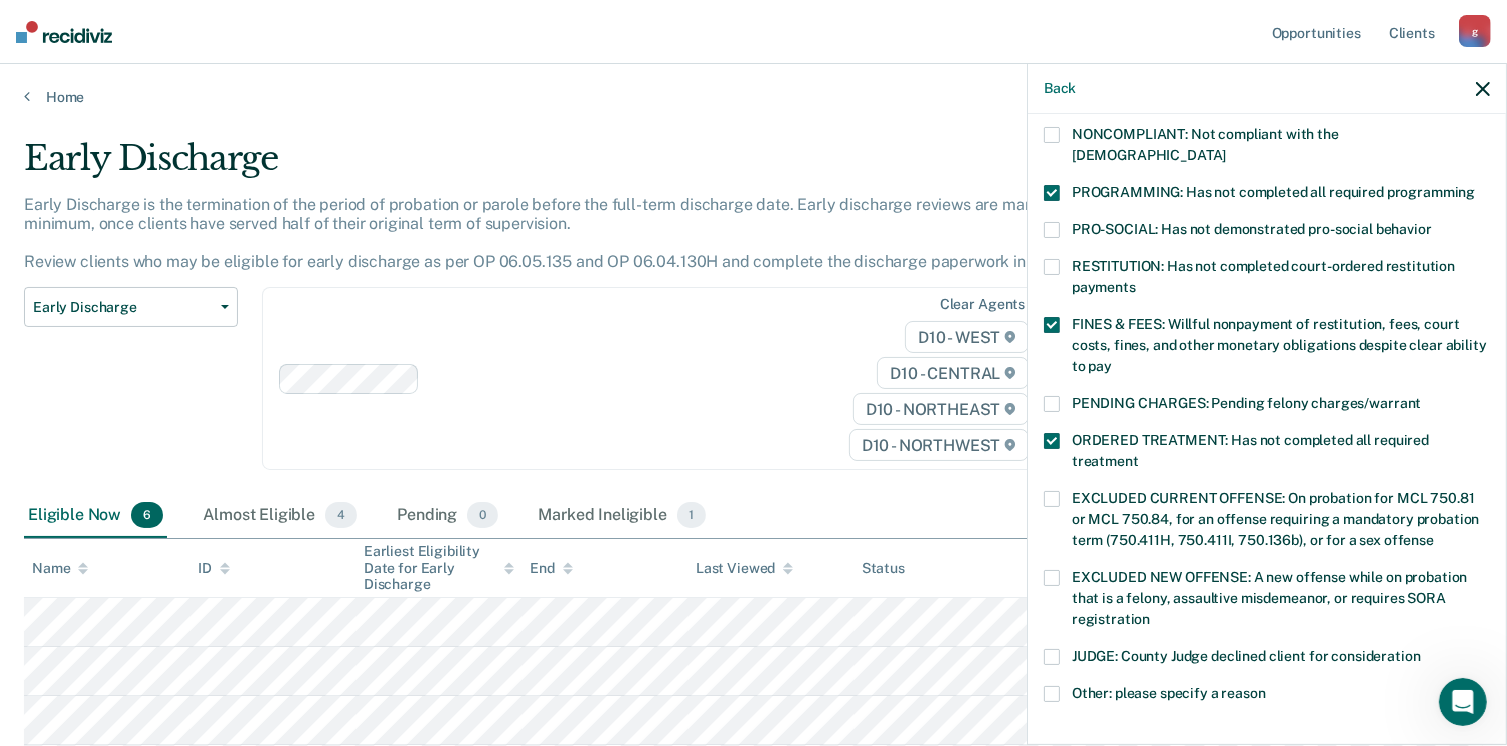 click at bounding box center [1052, 230] 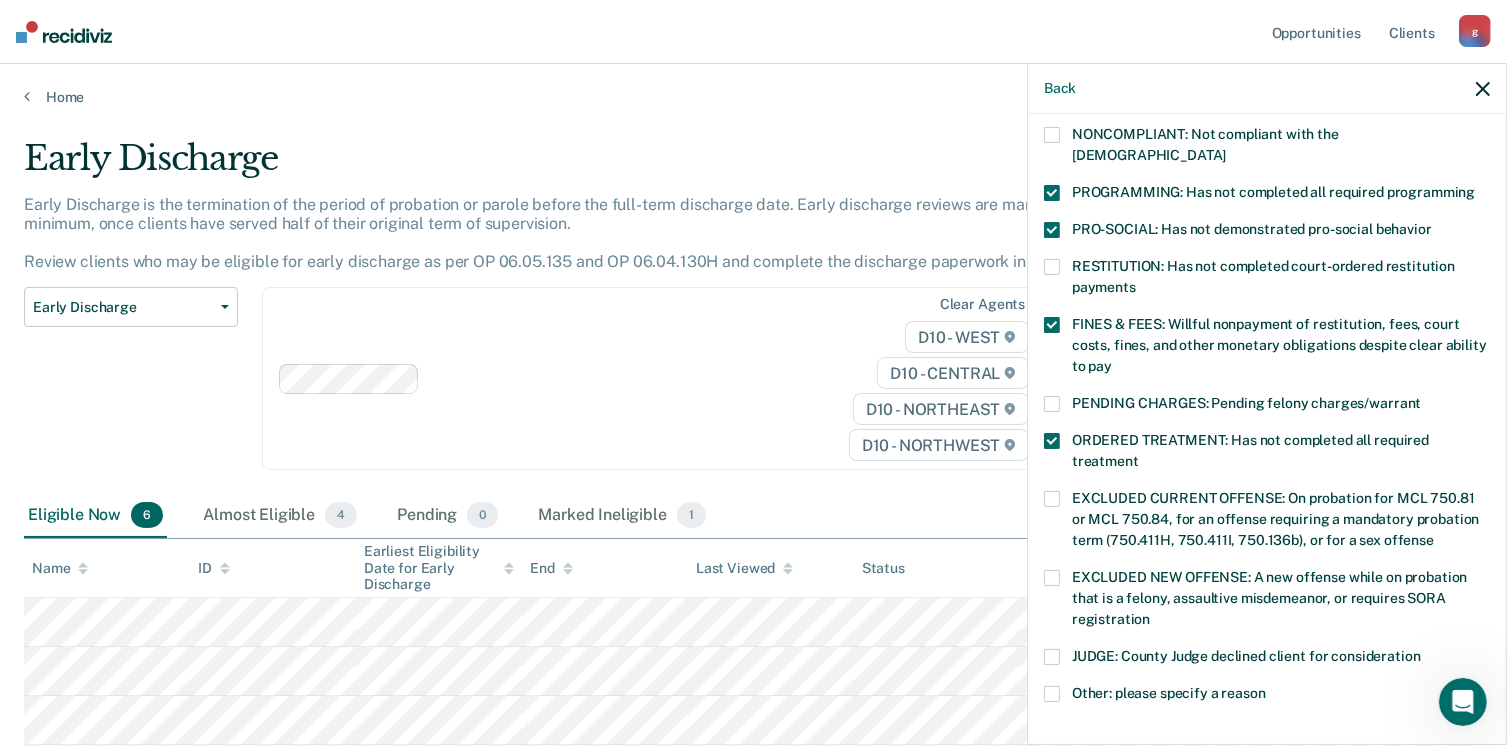 click at bounding box center [1052, 135] 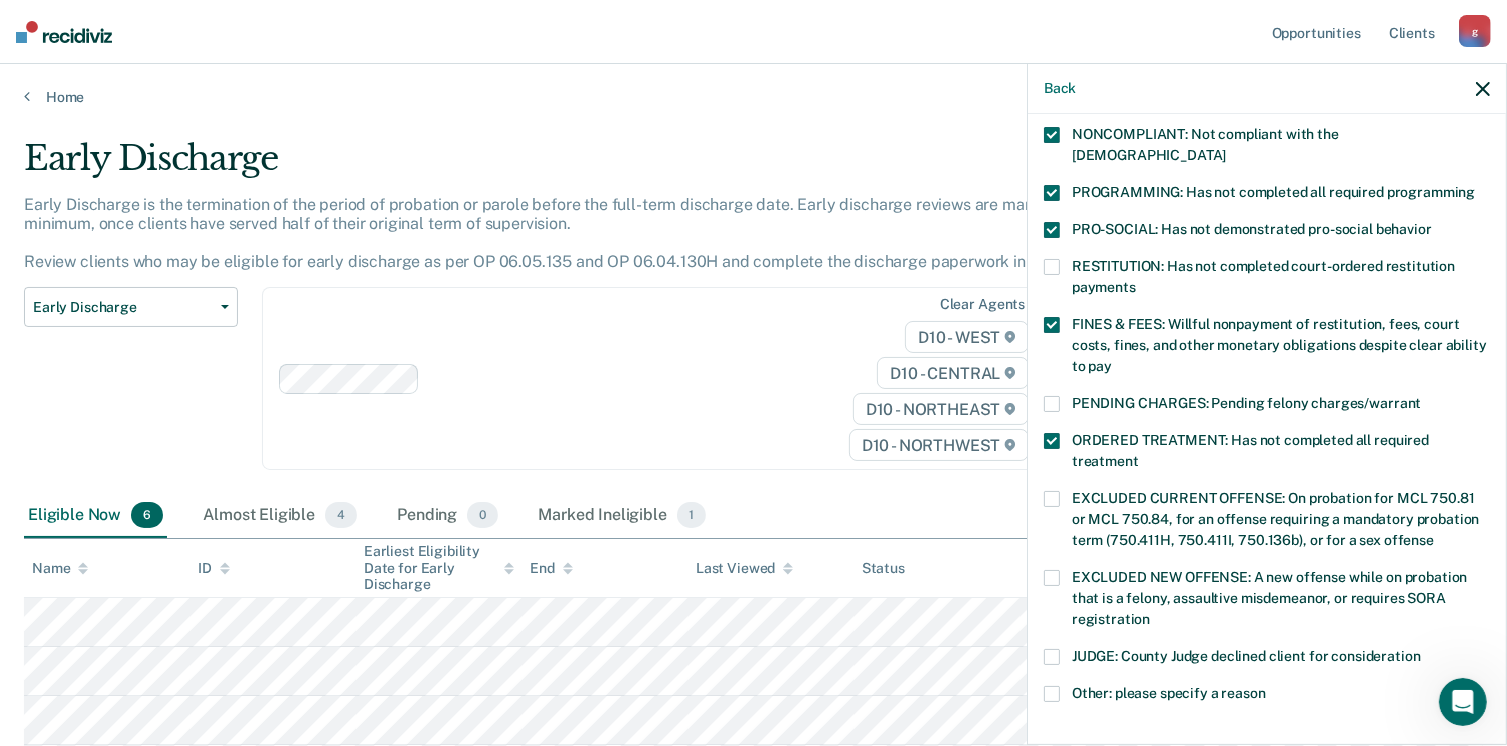 click at bounding box center (1052, 404) 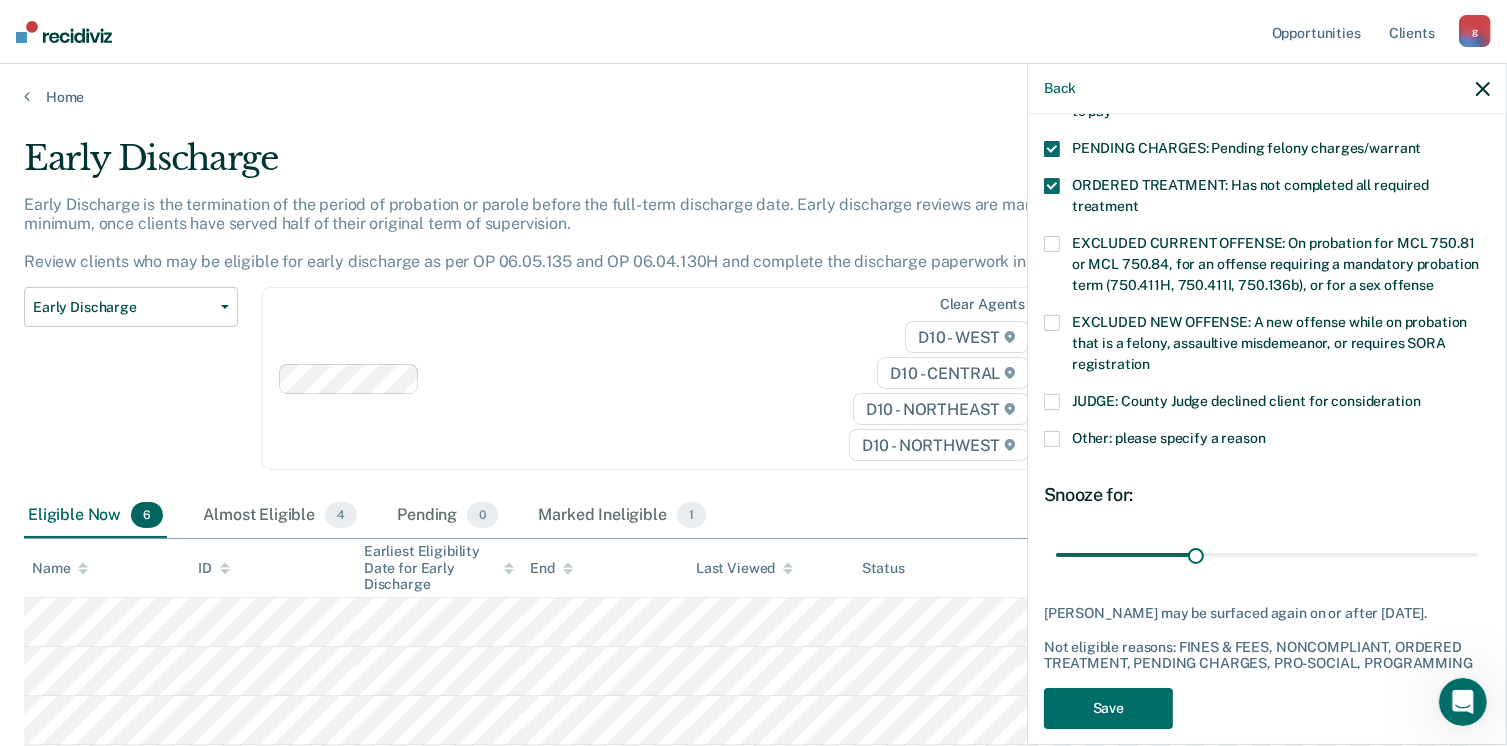 scroll, scrollTop: 664, scrollLeft: 0, axis: vertical 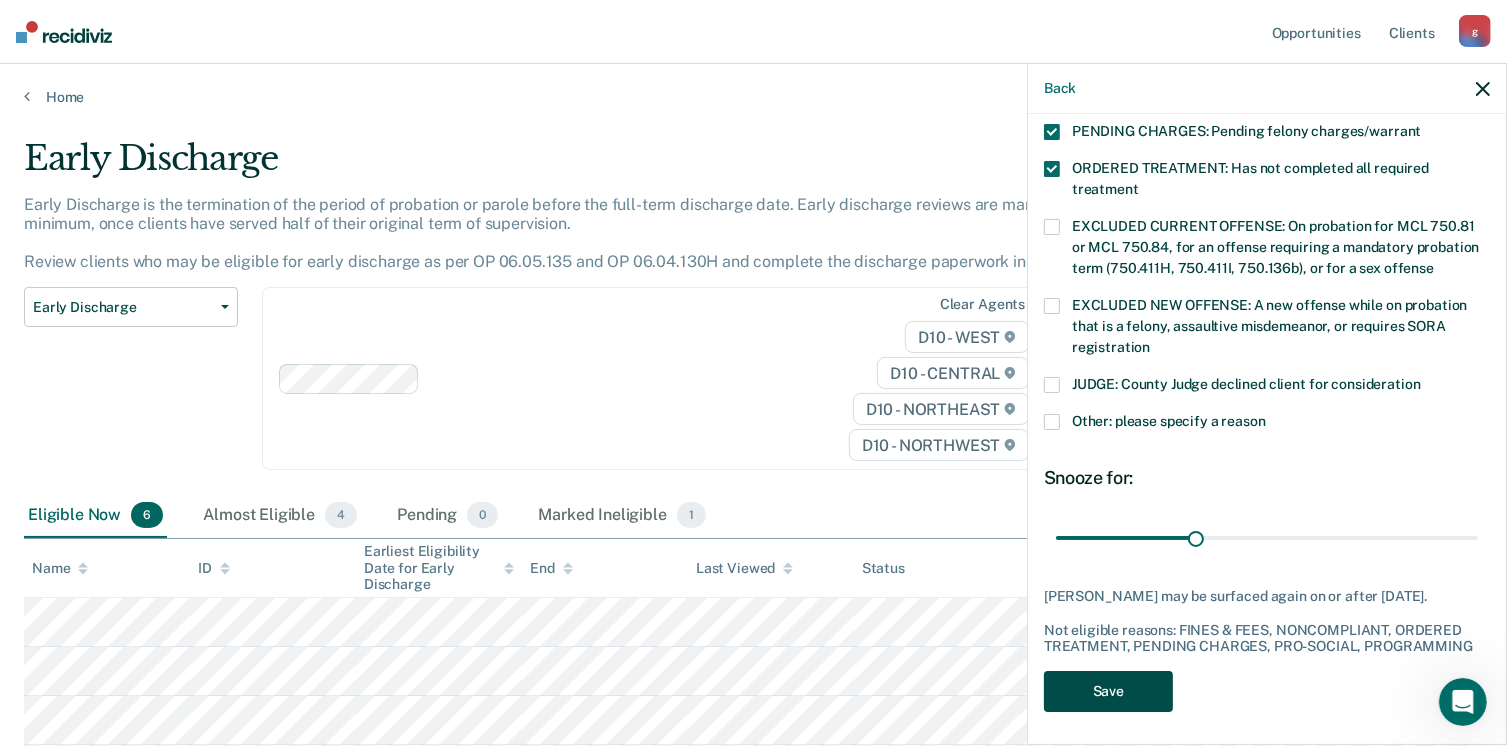 click on "Save" at bounding box center [1108, 691] 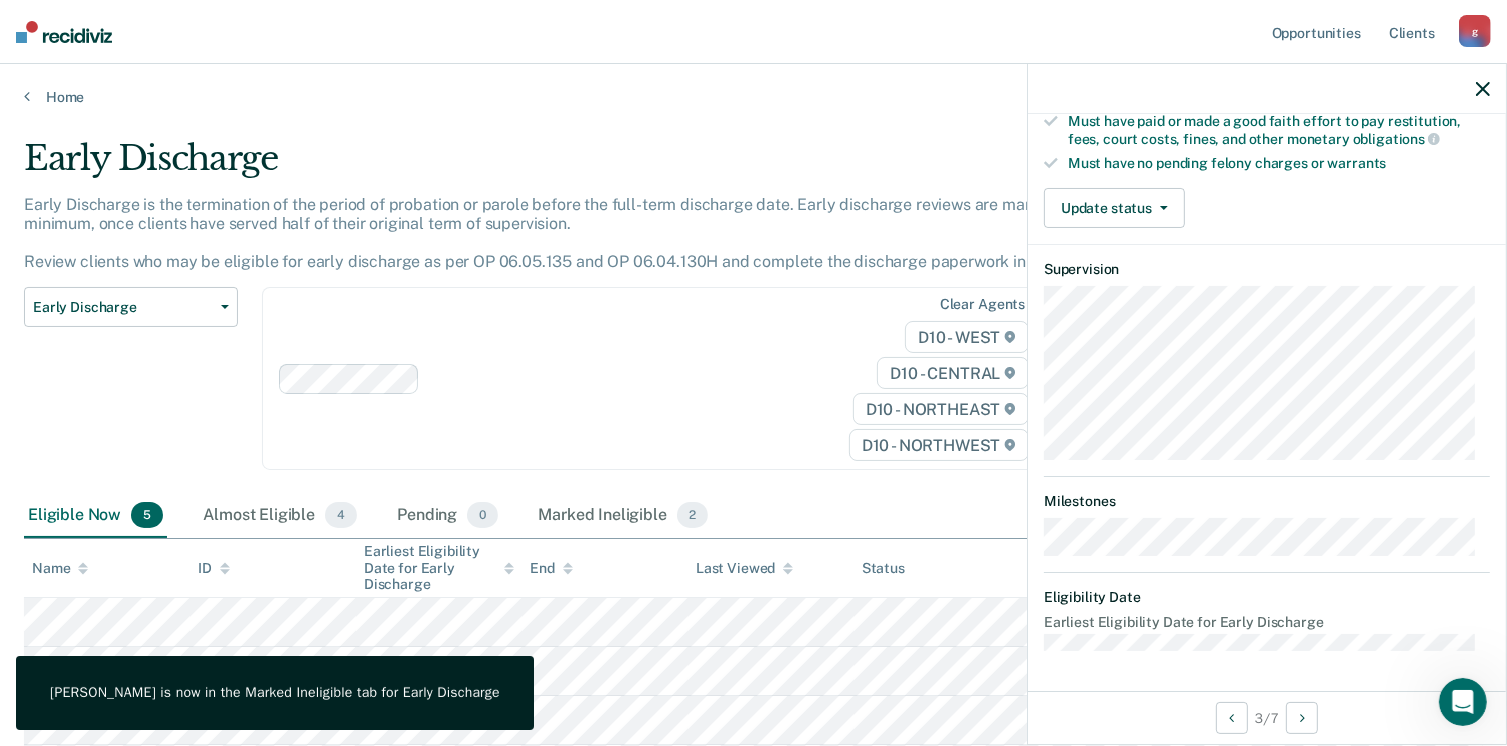 scroll, scrollTop: 392, scrollLeft: 0, axis: vertical 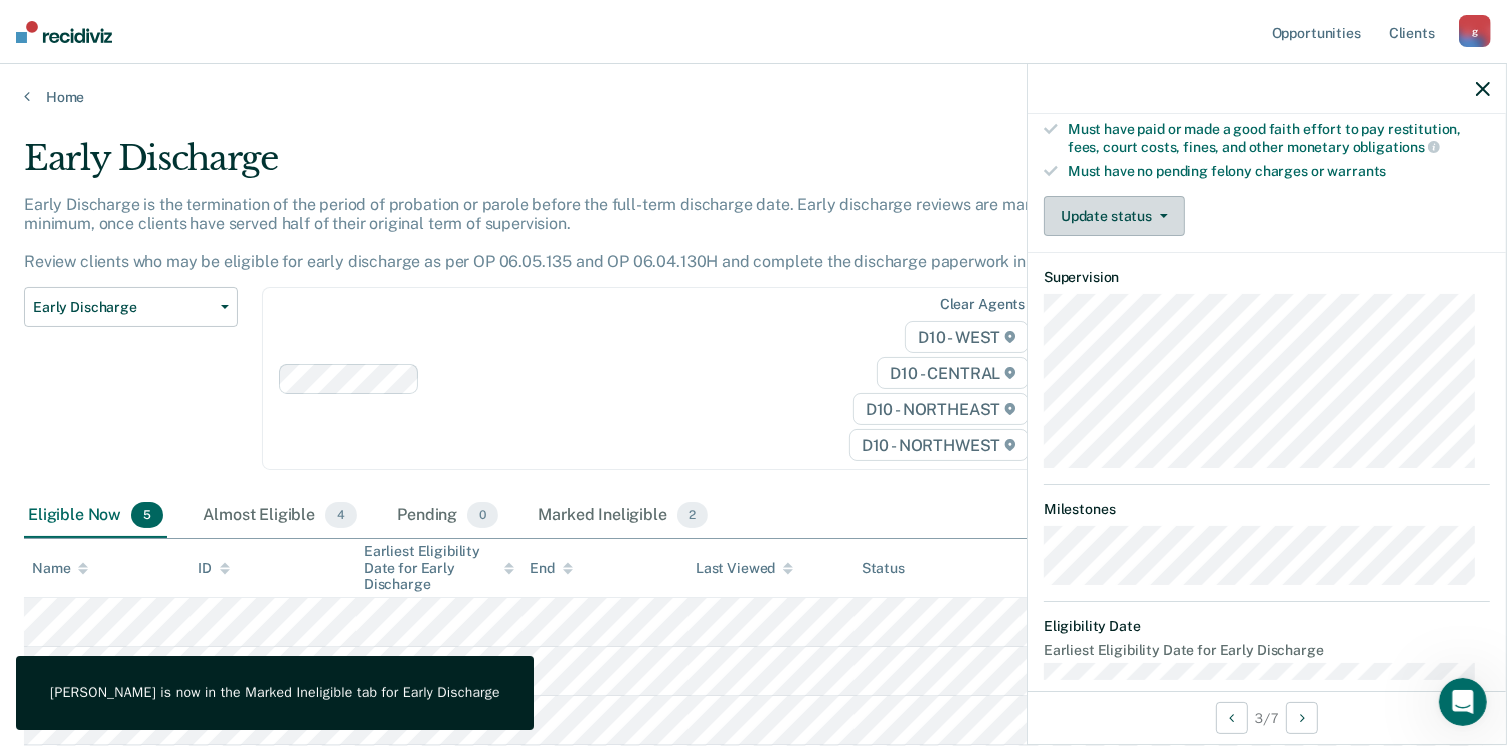 click on "Update status" at bounding box center [1114, 216] 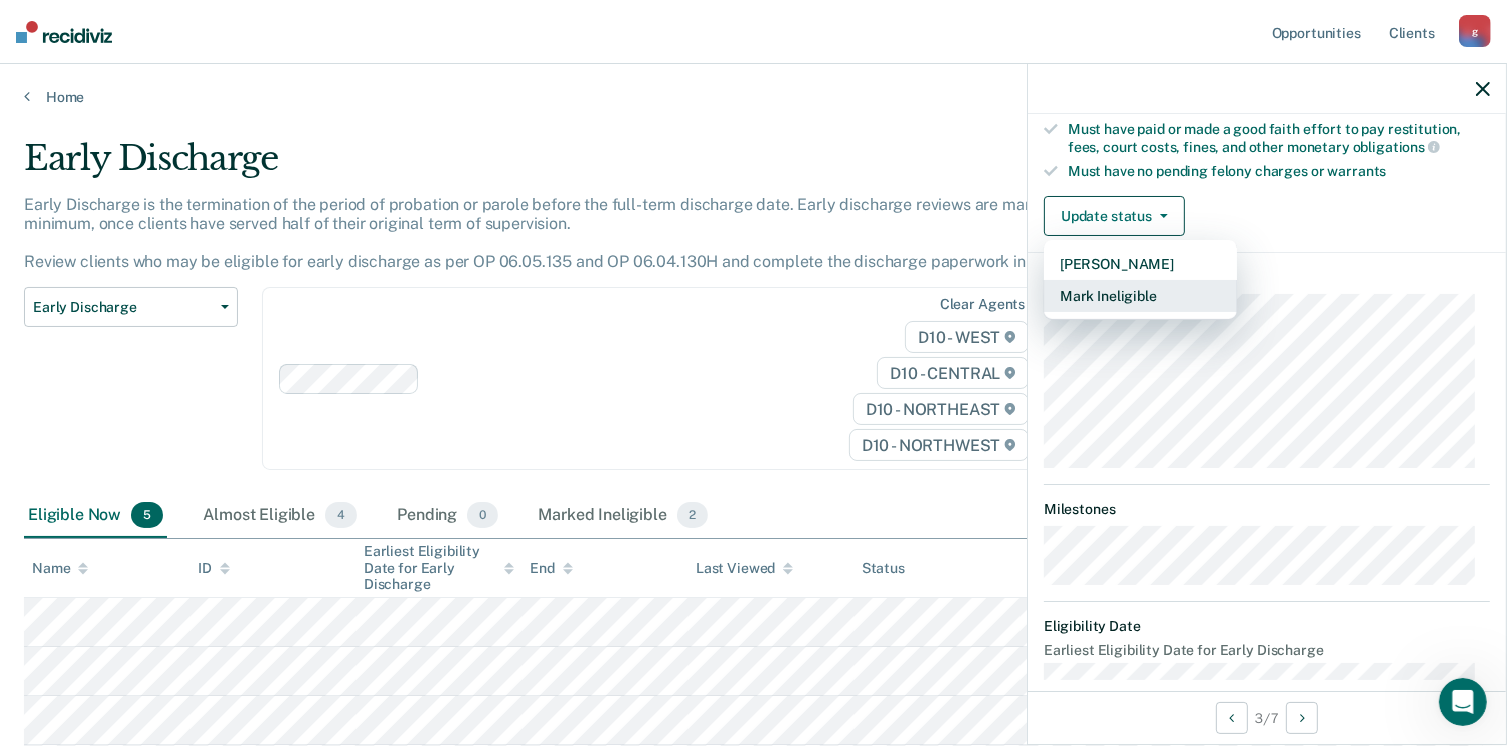 click on "Mark Ineligible" at bounding box center [1140, 296] 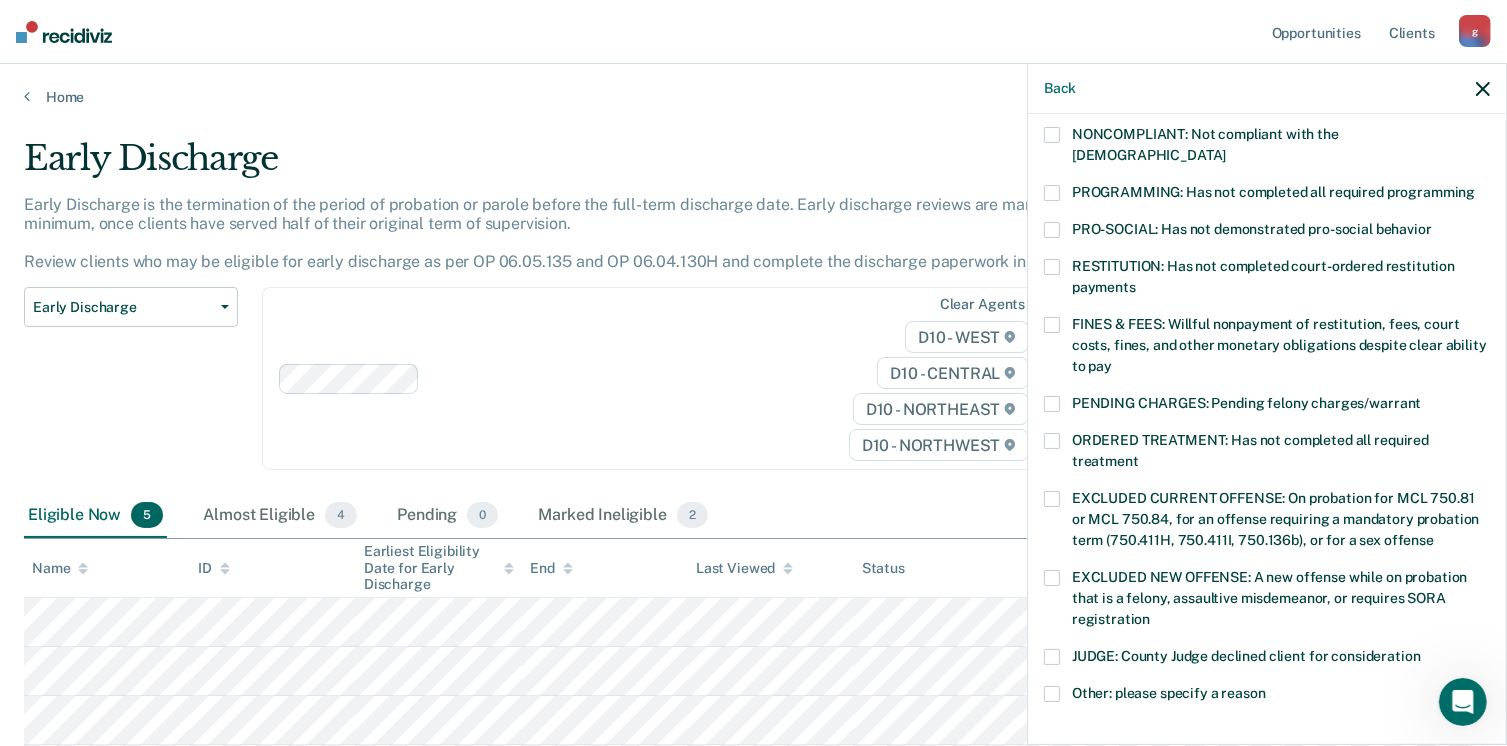 click on "FINES & FEES: Willful nonpayment of restitution, fees, court costs, fines, and other monetary obligations despite clear ability to pay" at bounding box center (1267, 348) 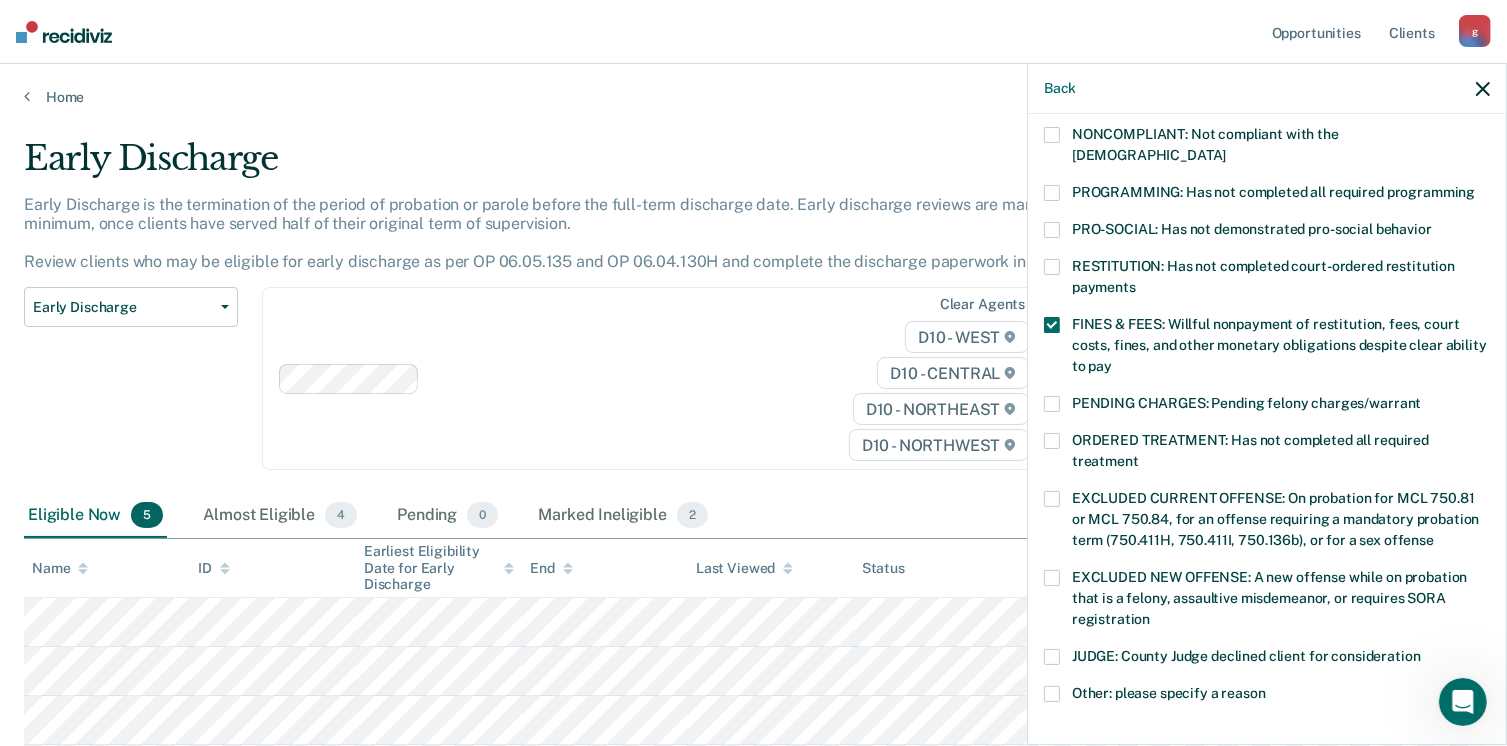 click at bounding box center [1052, 193] 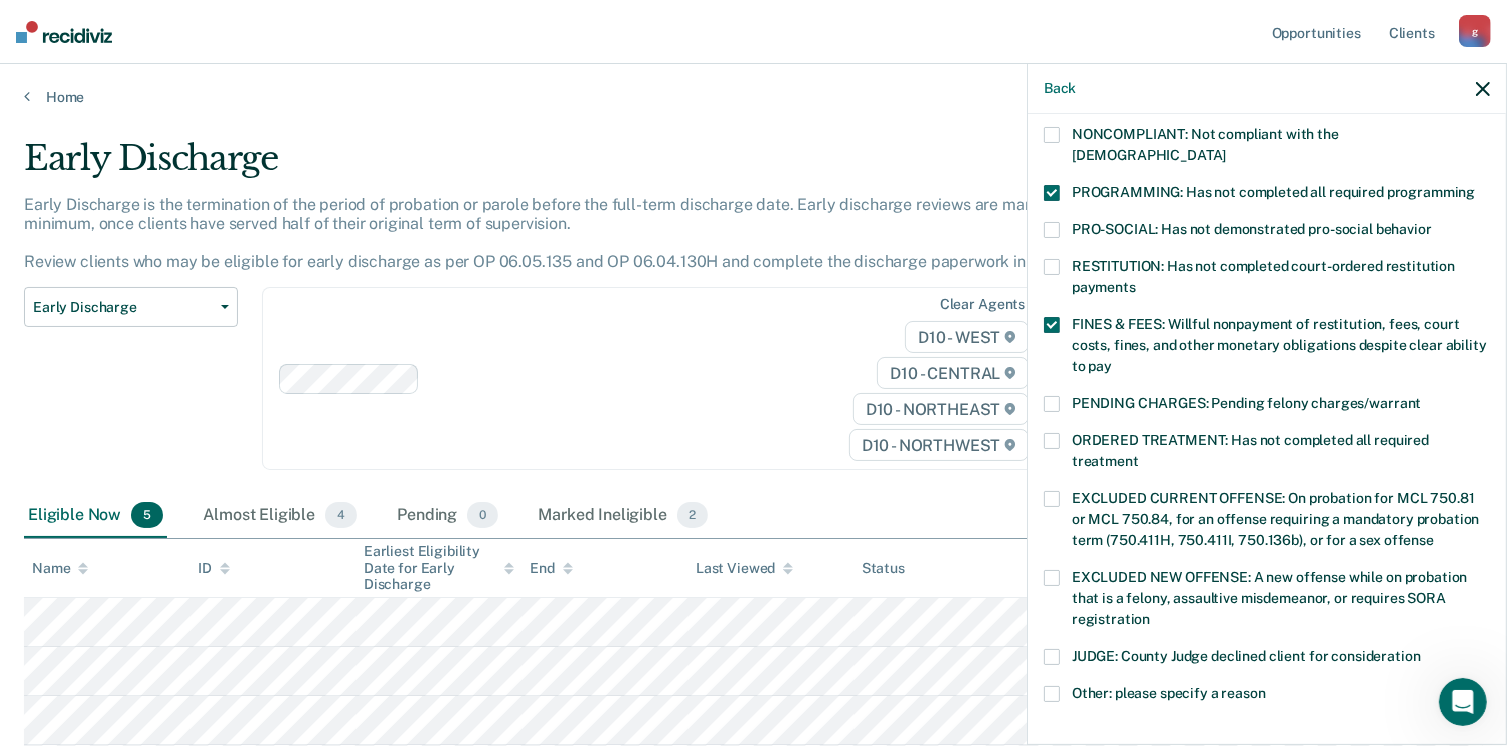 click on "ORDERED TREATMENT: Has not completed all required treatment" at bounding box center (1267, 454) 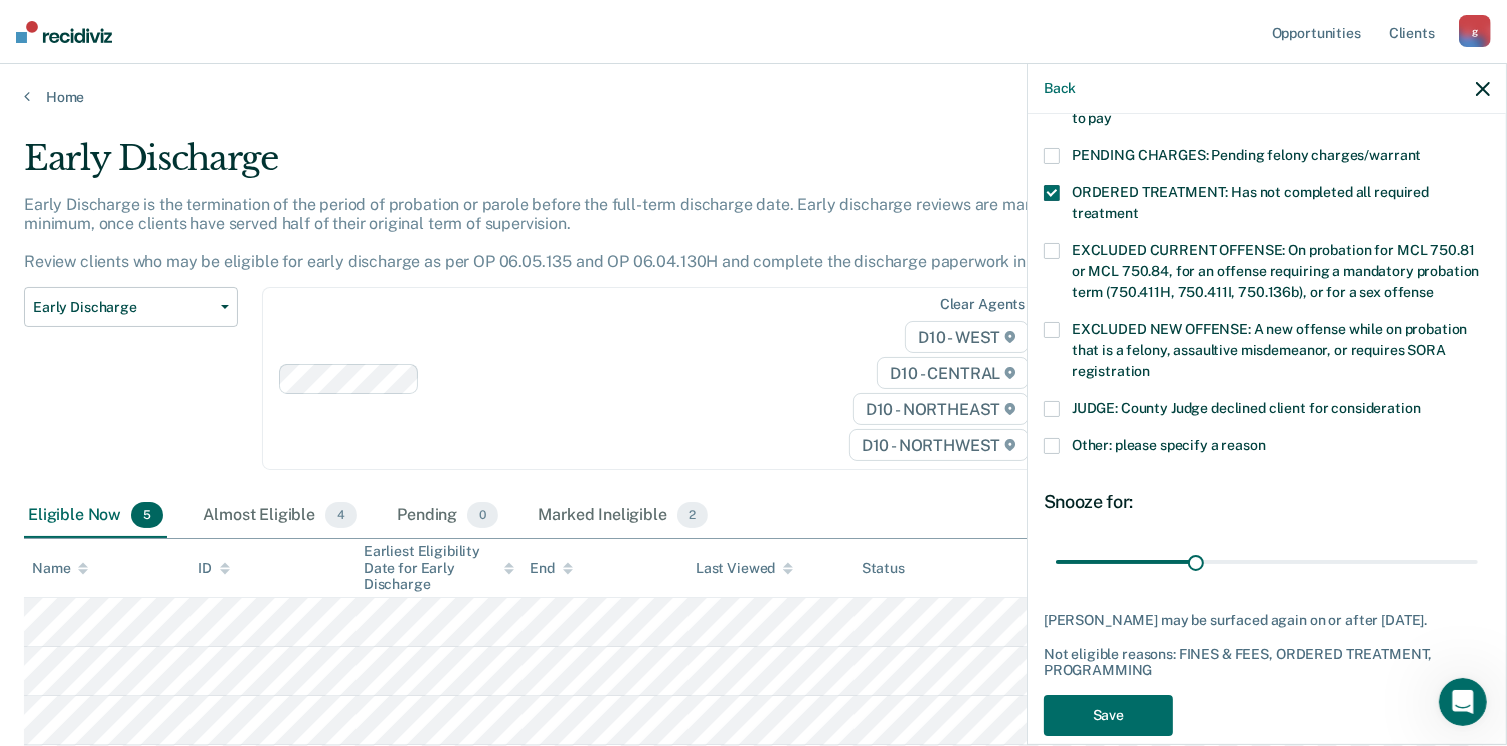 scroll, scrollTop: 664, scrollLeft: 0, axis: vertical 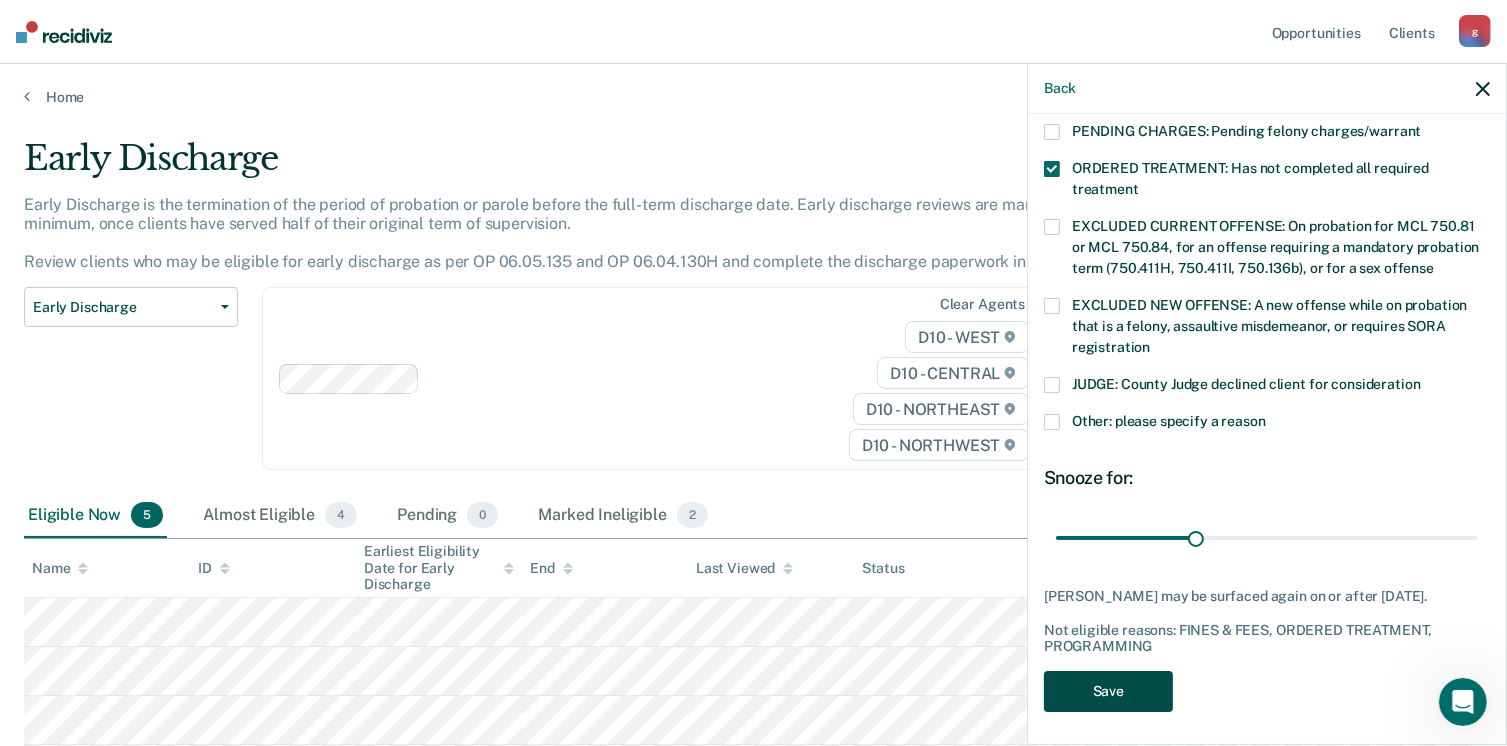 click on "Save" at bounding box center [1108, 691] 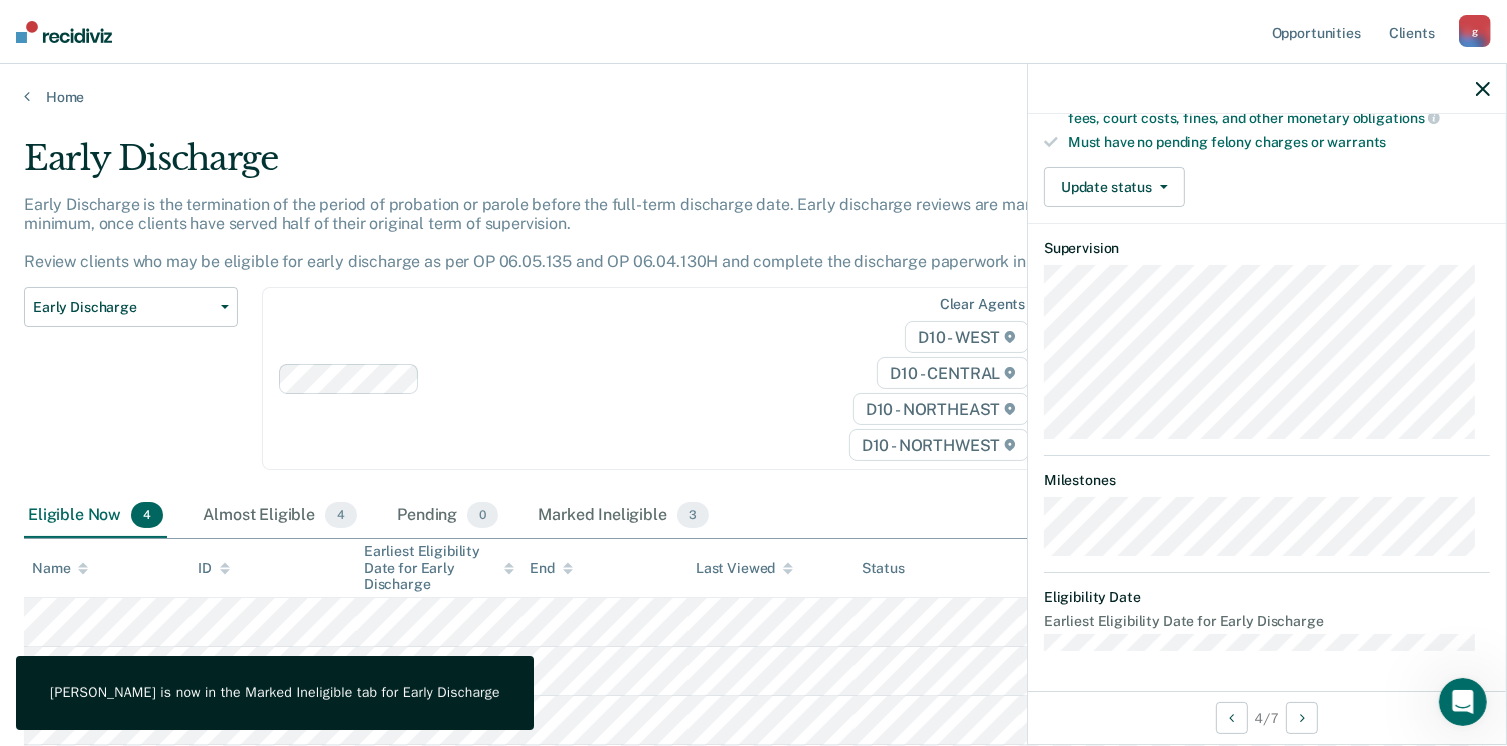 scroll, scrollTop: 371, scrollLeft: 0, axis: vertical 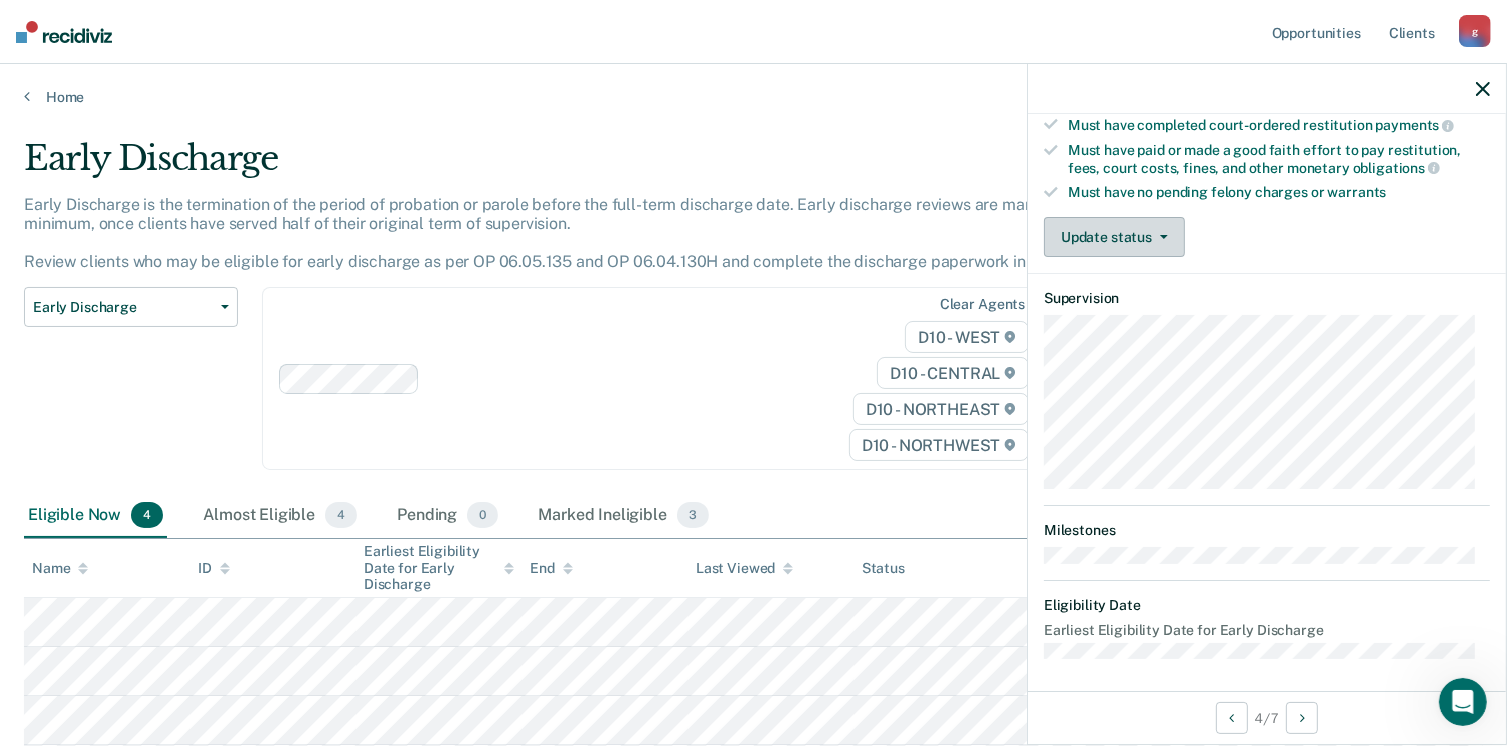 click on "Update status" at bounding box center (1114, 237) 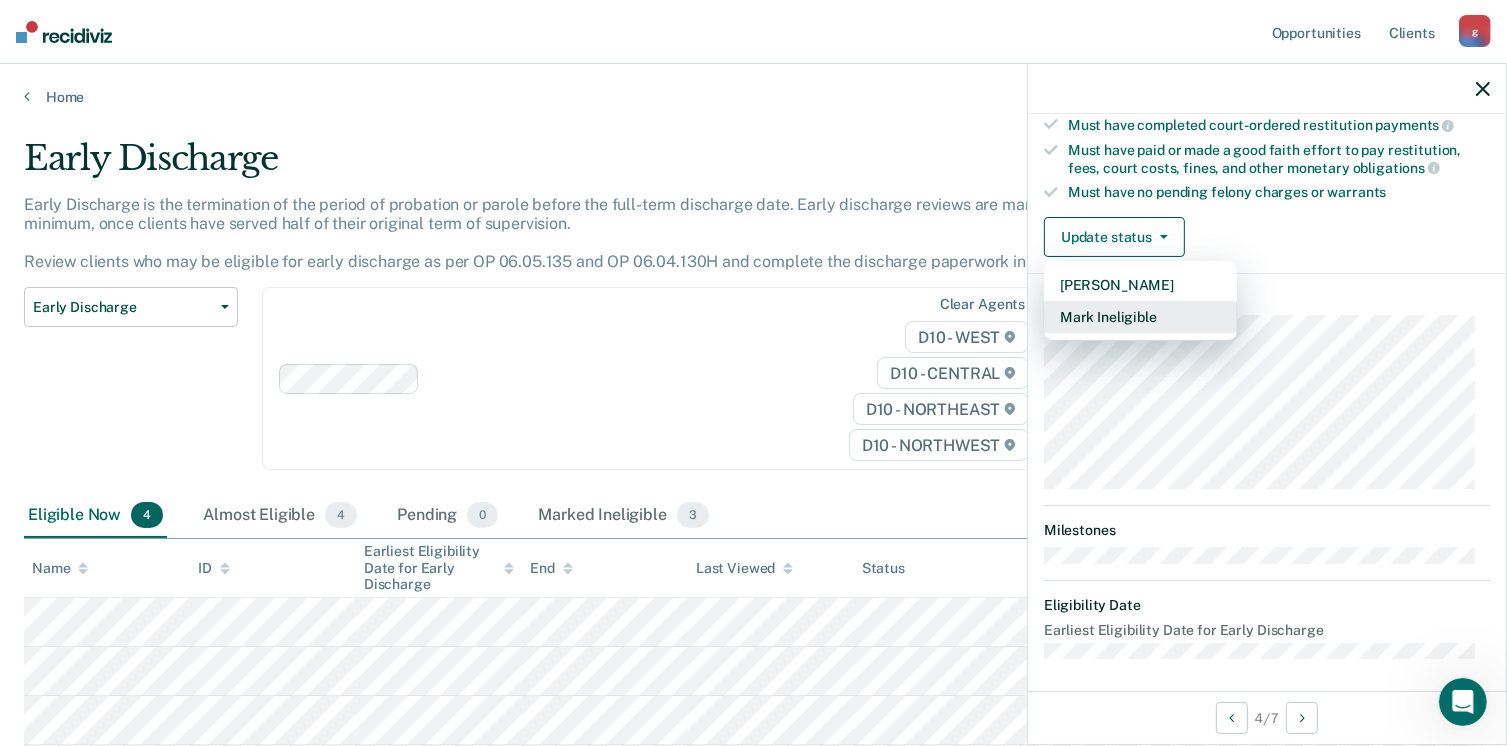 click on "Mark Ineligible" at bounding box center [1140, 317] 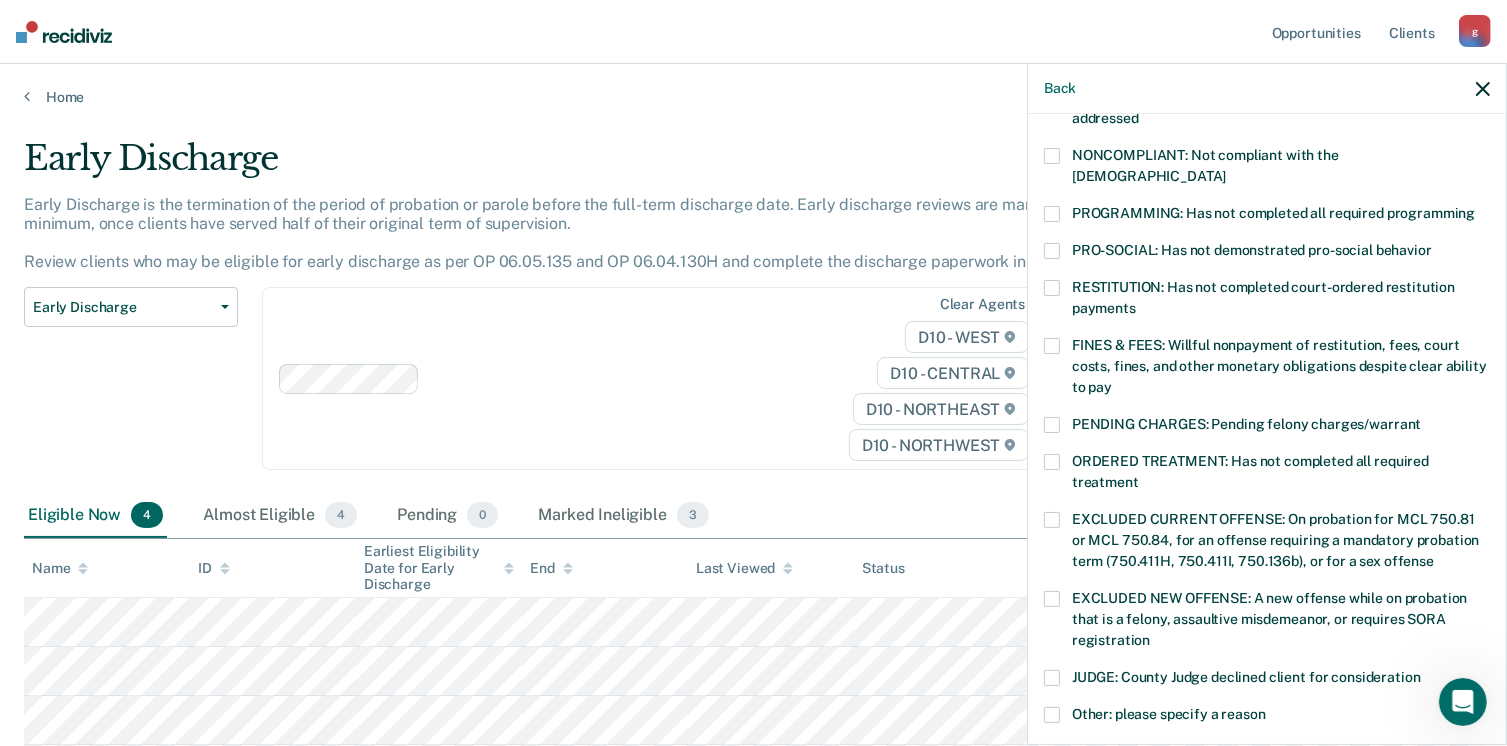 click at bounding box center [1052, 214] 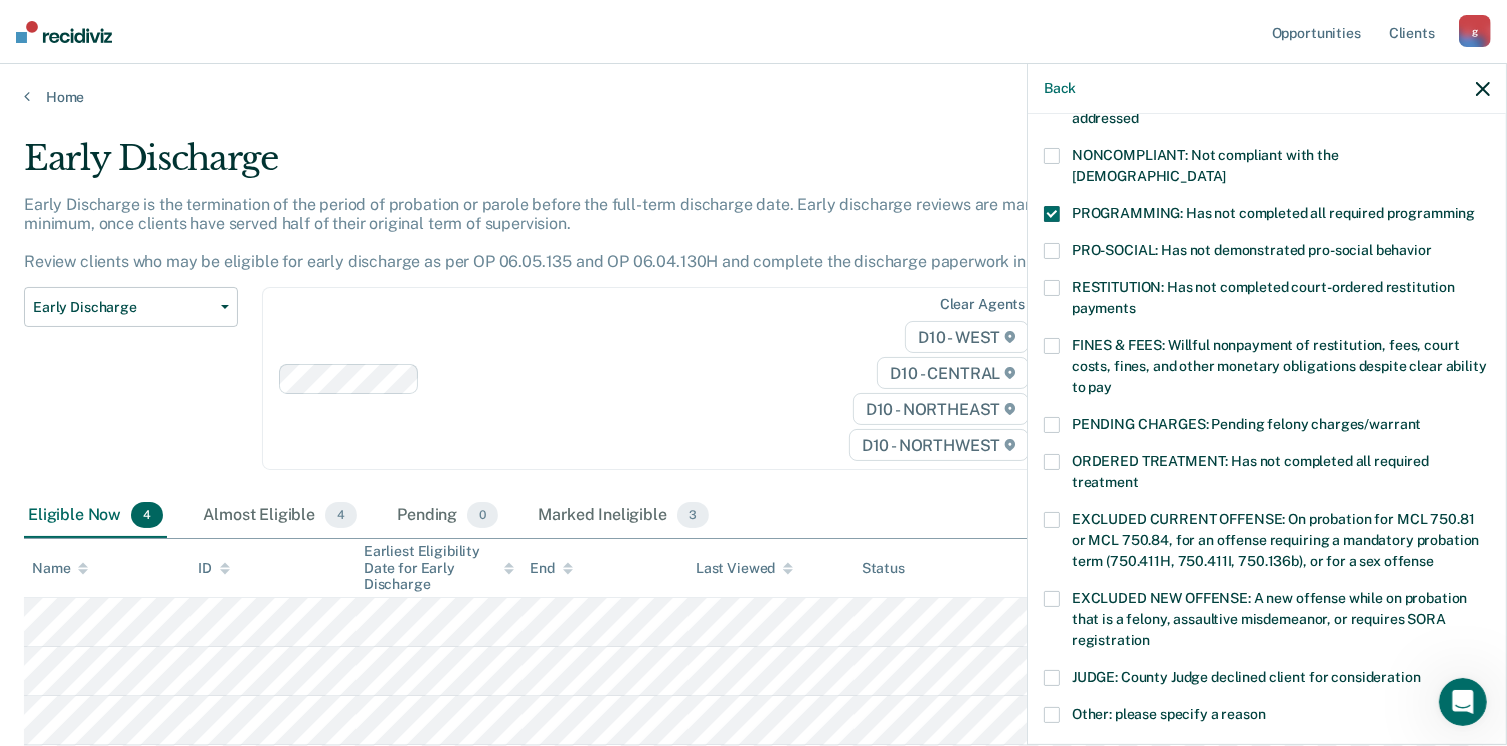 click at bounding box center [1052, 346] 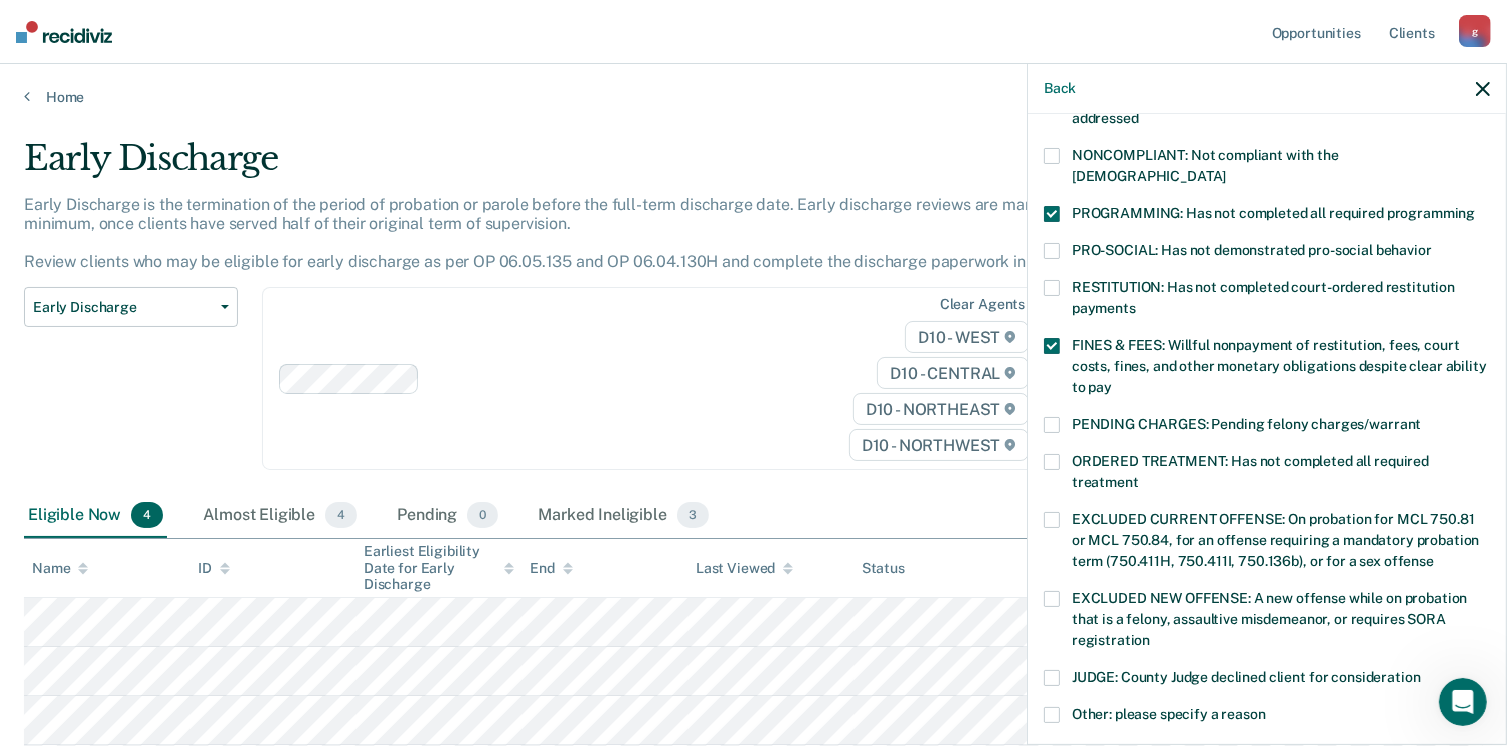 click on "ORDERED TREATMENT: Has not completed all required treatment" at bounding box center [1267, 475] 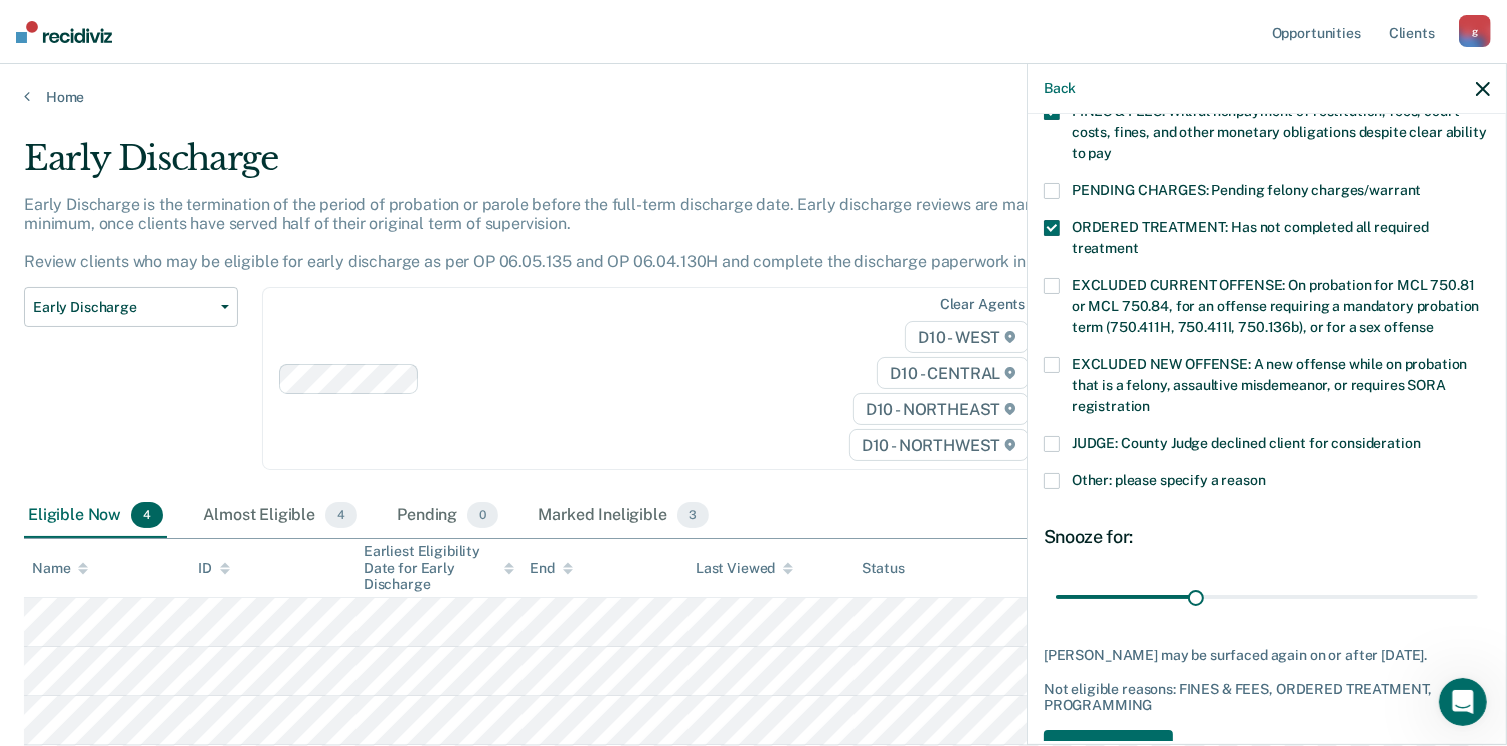 scroll, scrollTop: 647, scrollLeft: 0, axis: vertical 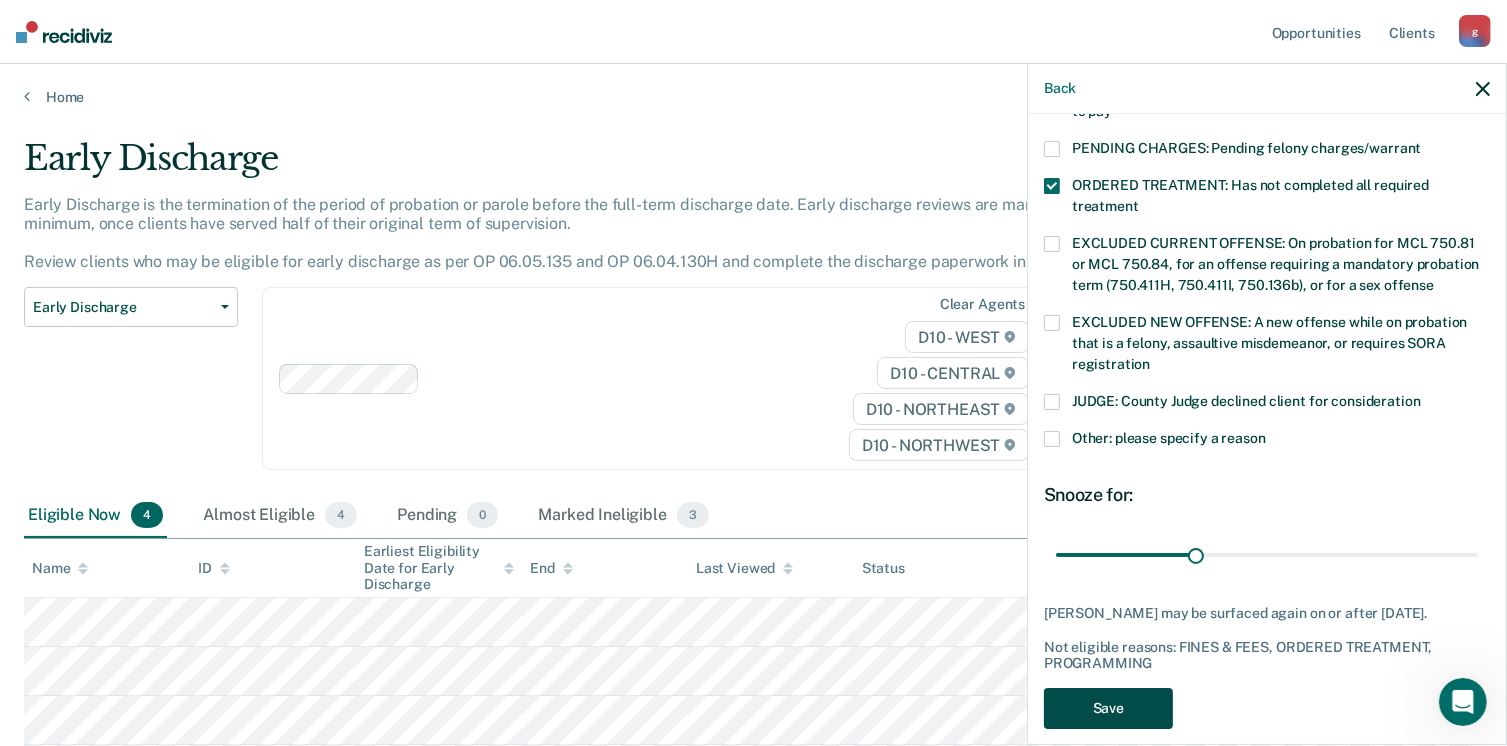 click on "Save" at bounding box center (1108, 708) 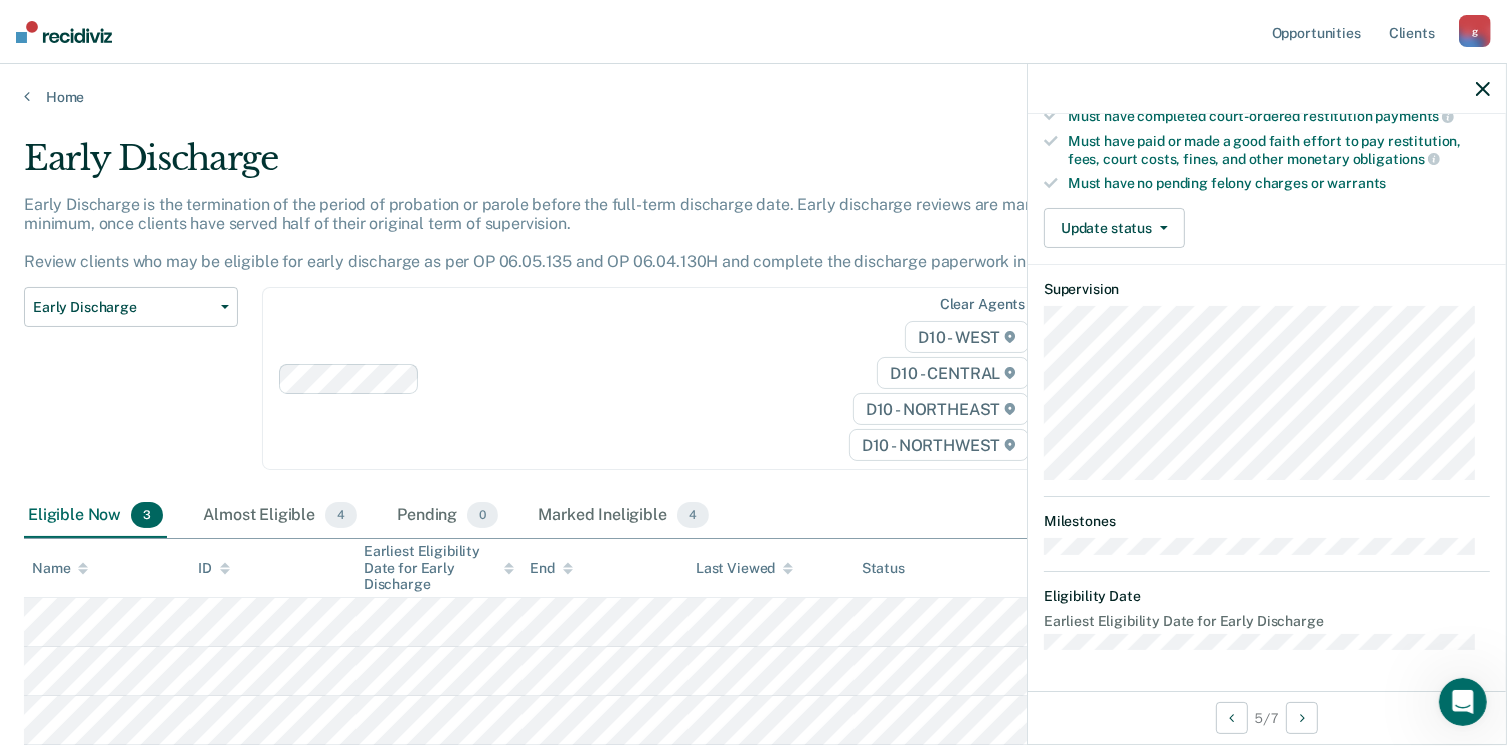 scroll, scrollTop: 371, scrollLeft: 0, axis: vertical 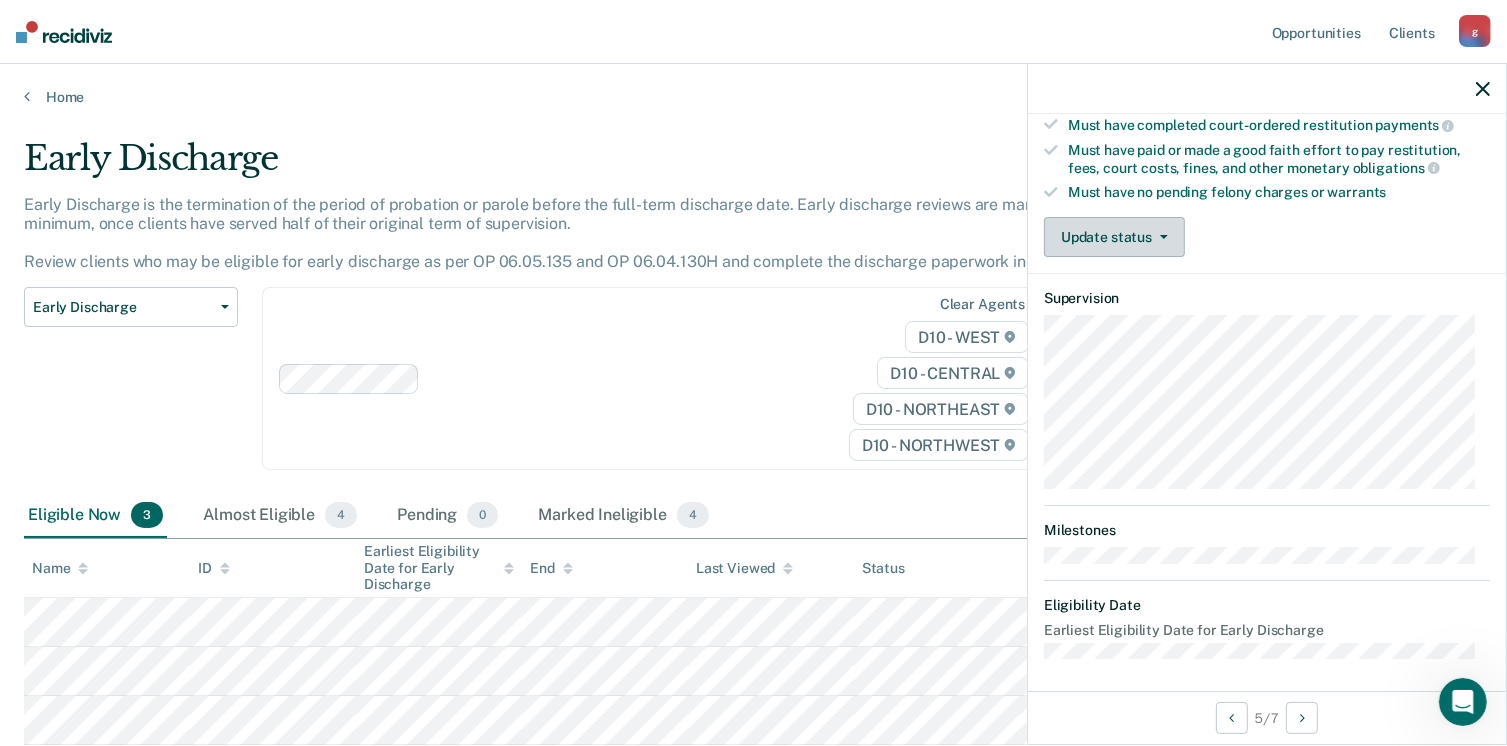 click on "Update status" at bounding box center [1114, 237] 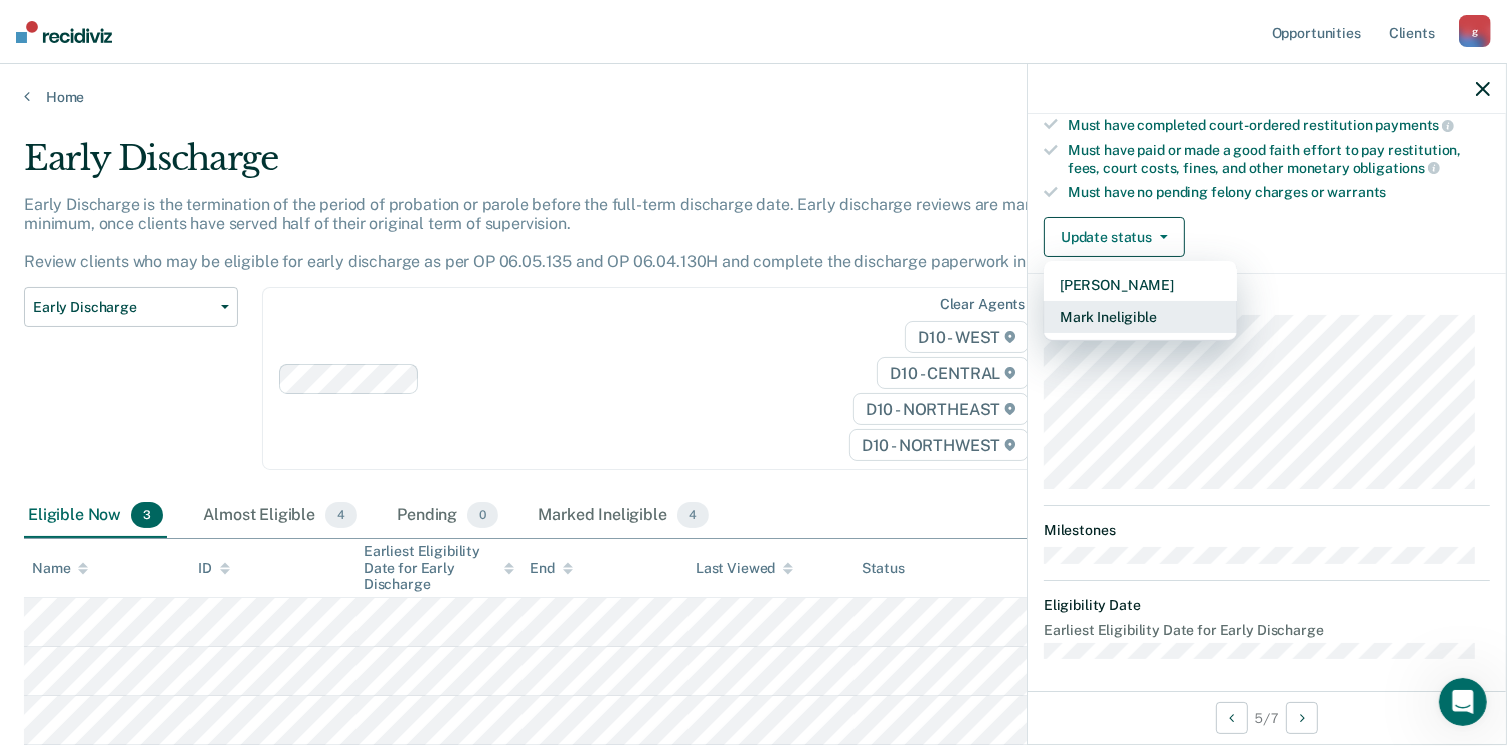 click on "Mark Ineligible" at bounding box center (1140, 317) 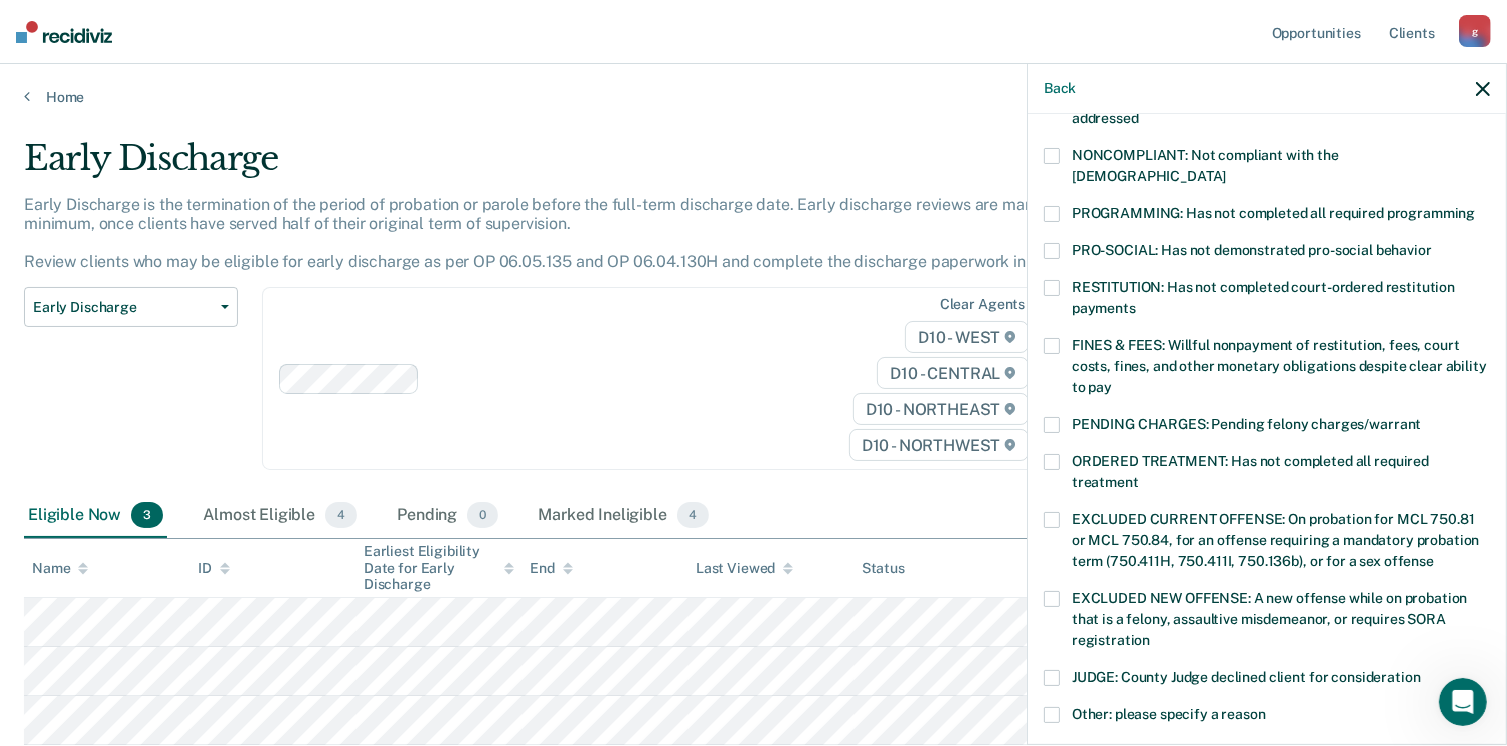click at bounding box center [1052, 346] 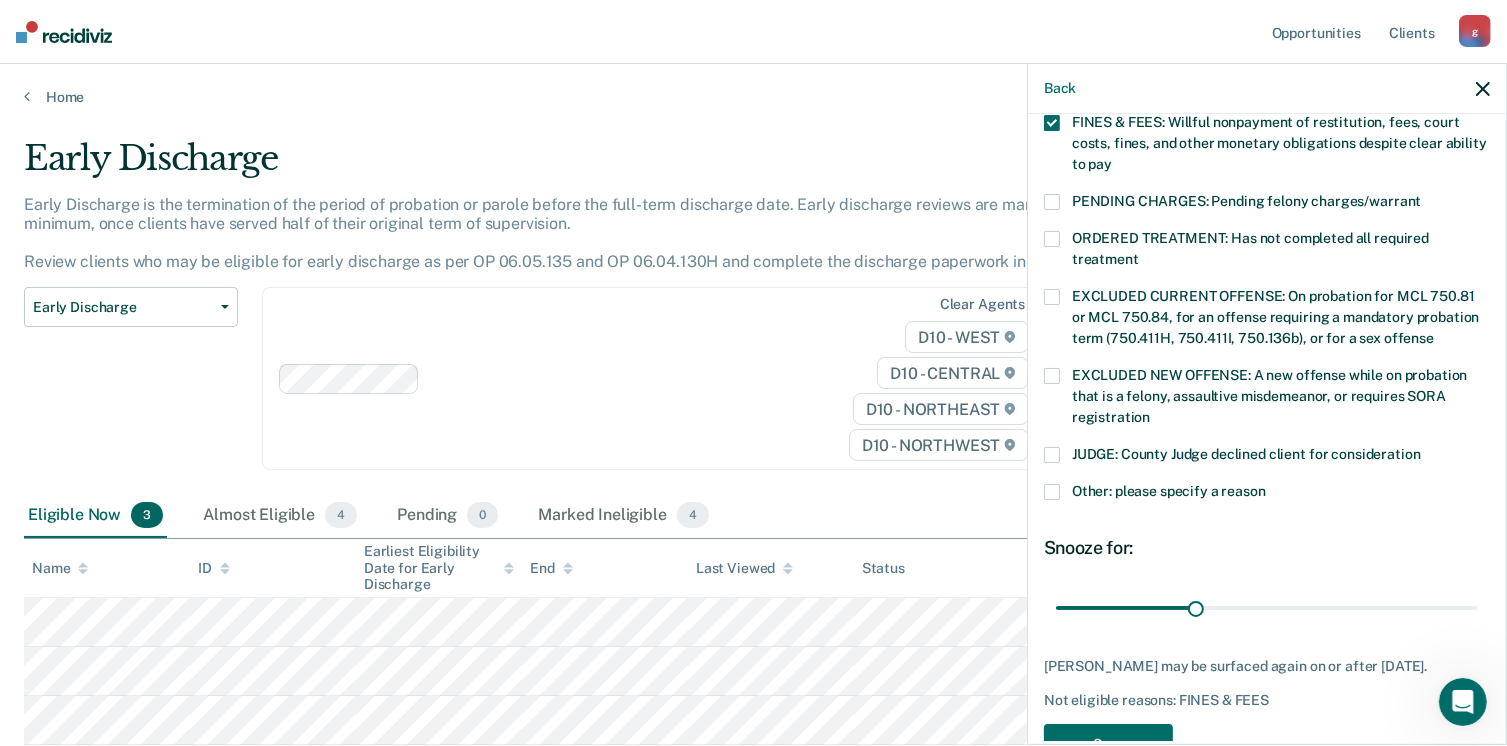 scroll, scrollTop: 630, scrollLeft: 0, axis: vertical 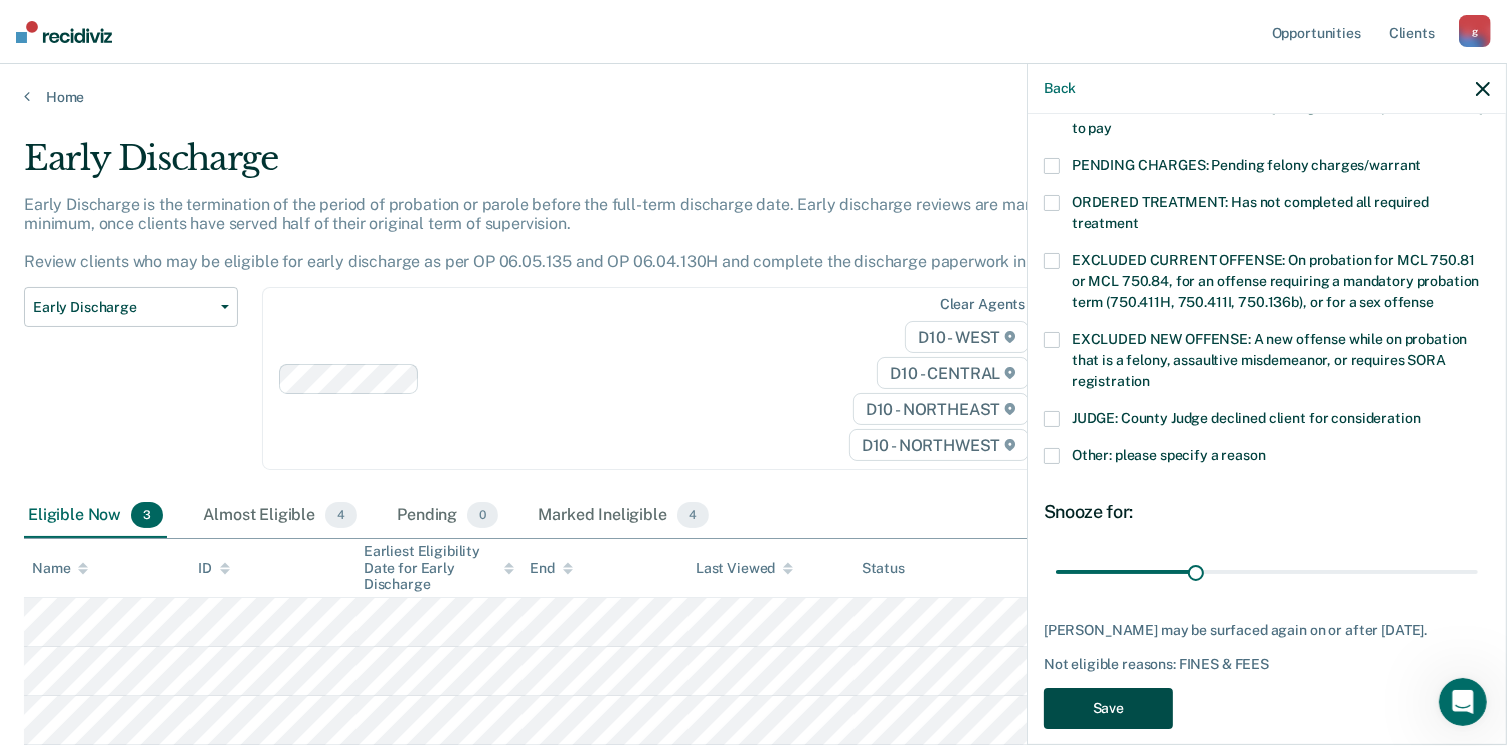 click on "Save" at bounding box center [1108, 708] 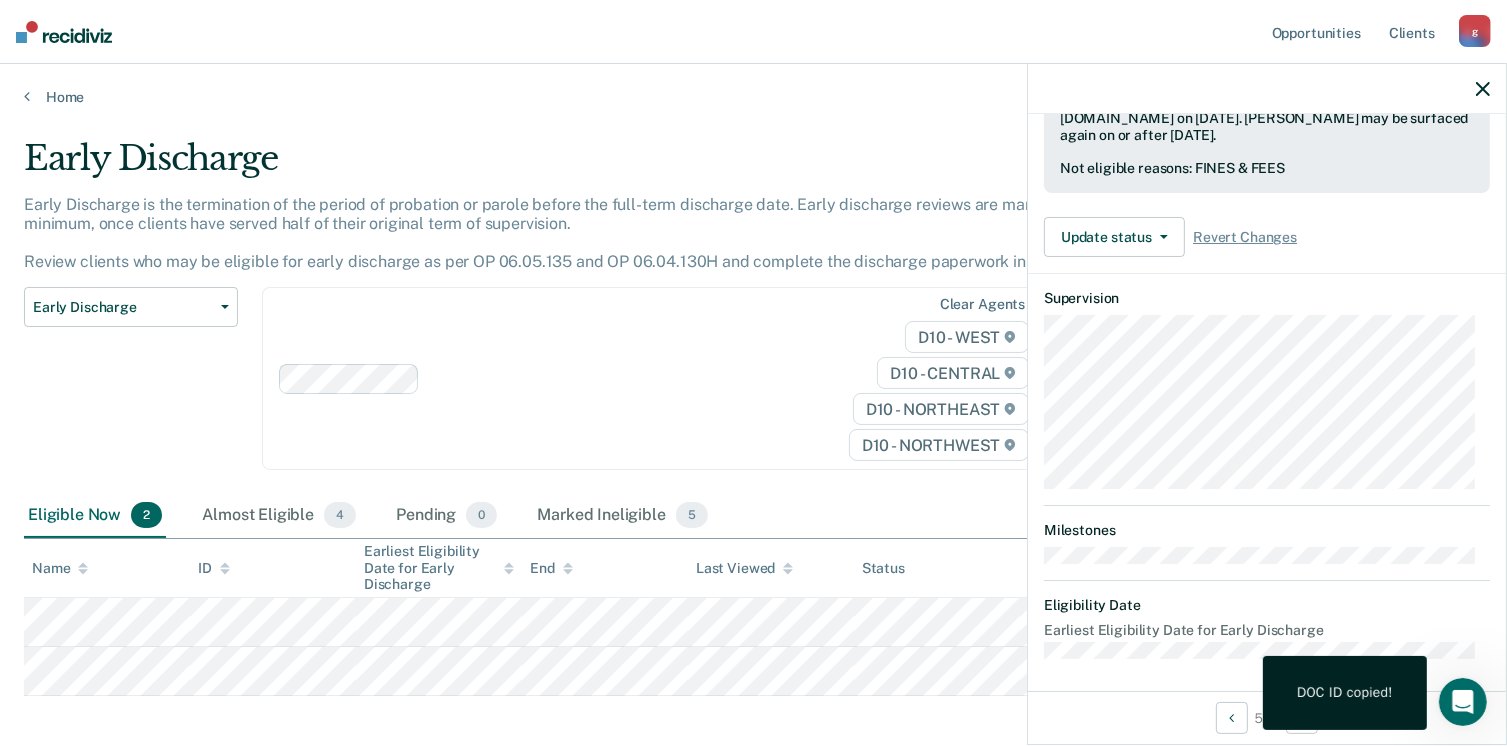 scroll, scrollTop: 371, scrollLeft: 0, axis: vertical 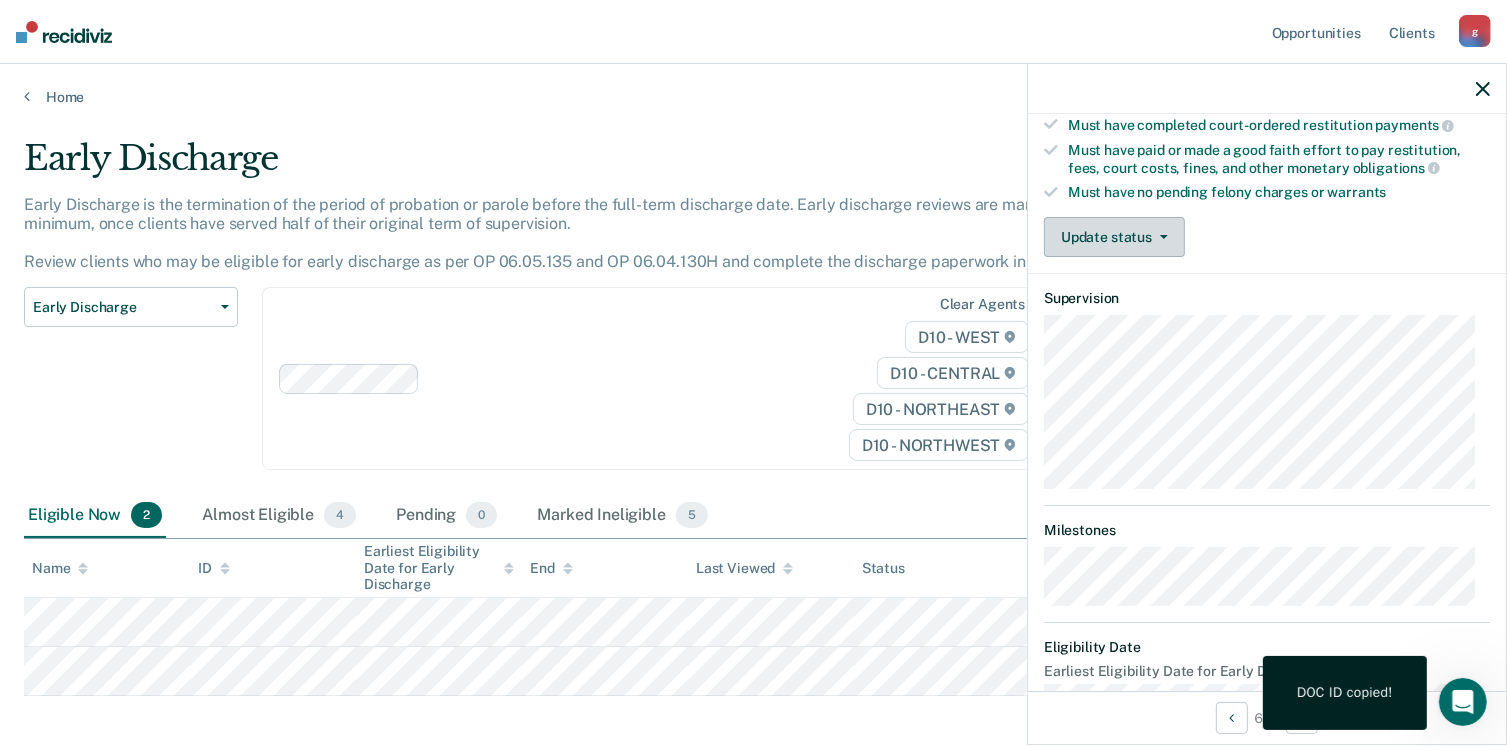 click on "Update status" at bounding box center [1114, 237] 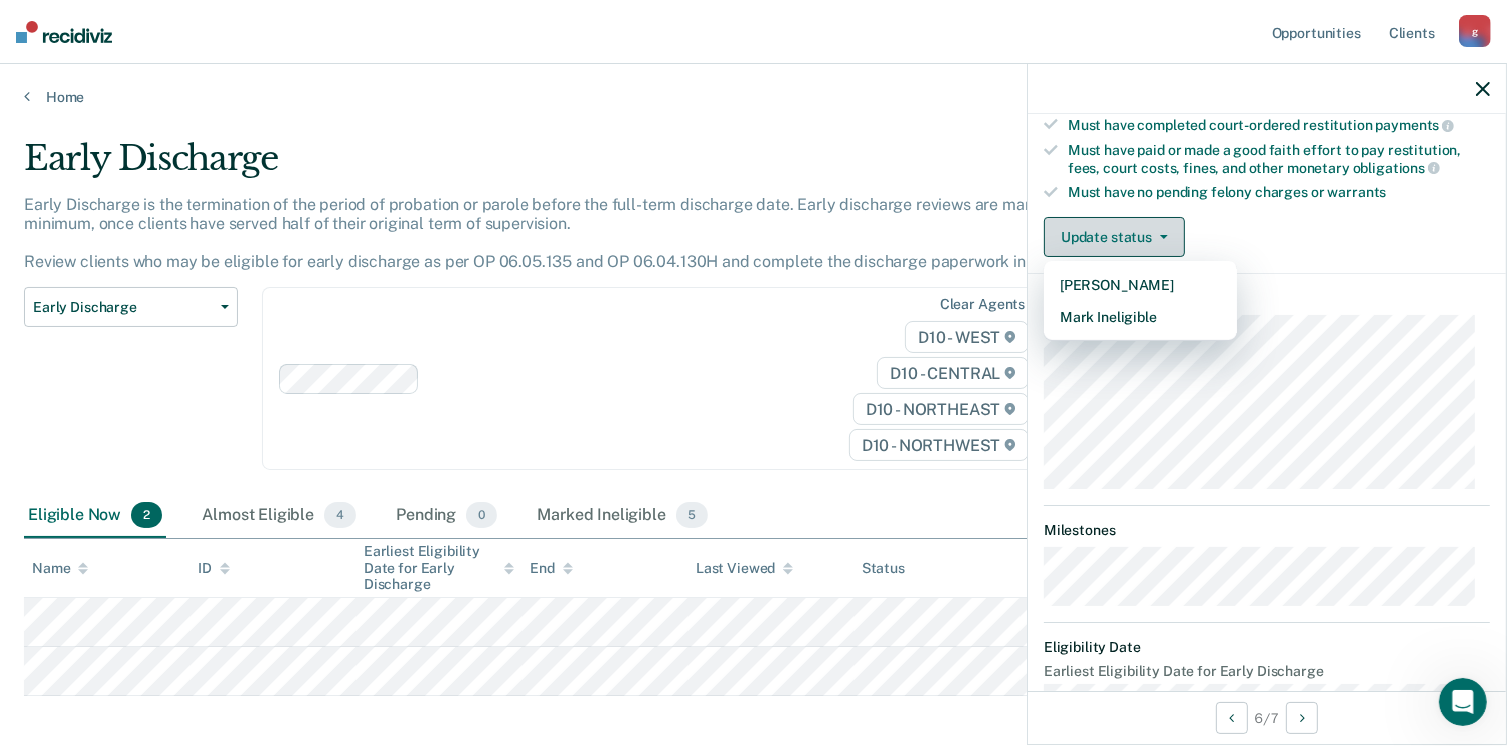 click on "Update status" at bounding box center (1114, 237) 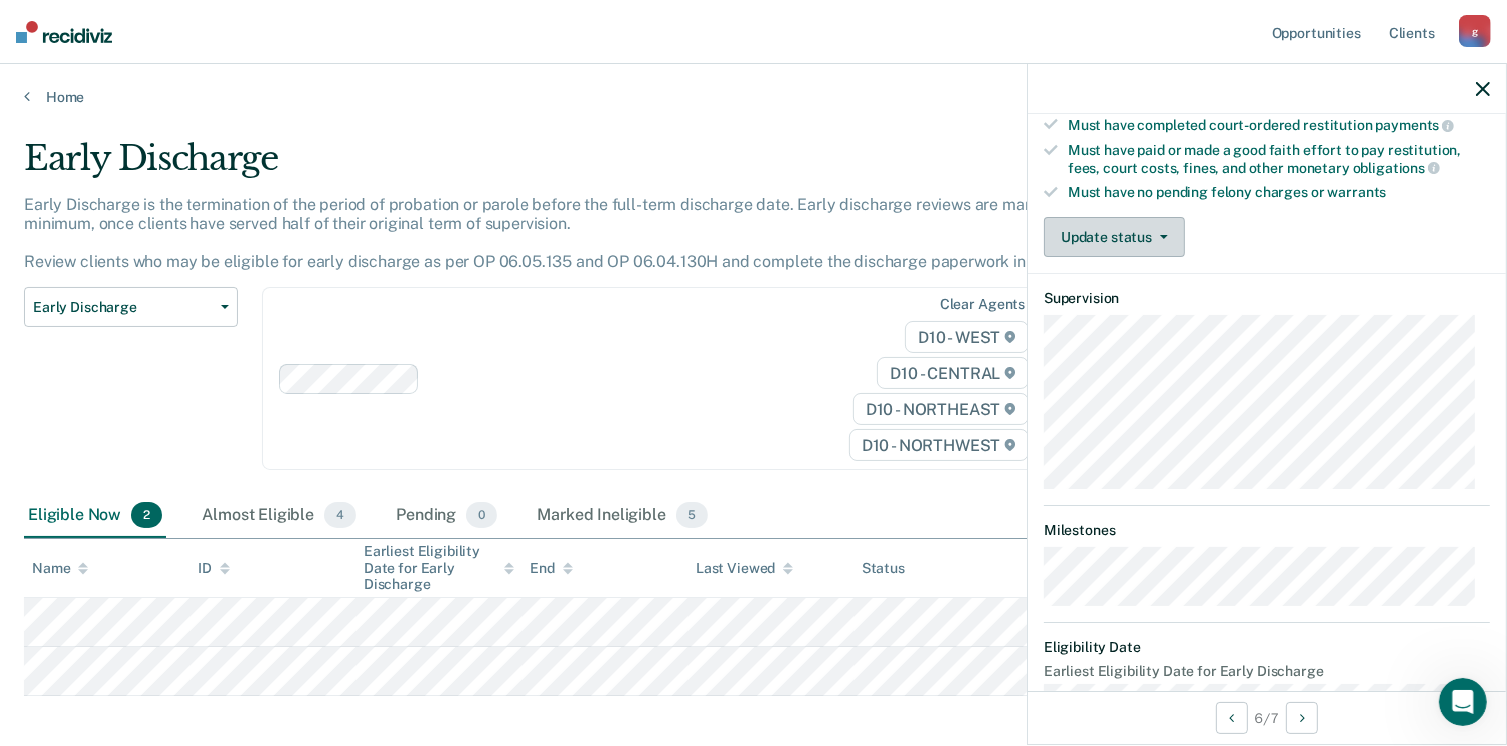 click on "Update status" at bounding box center (1114, 237) 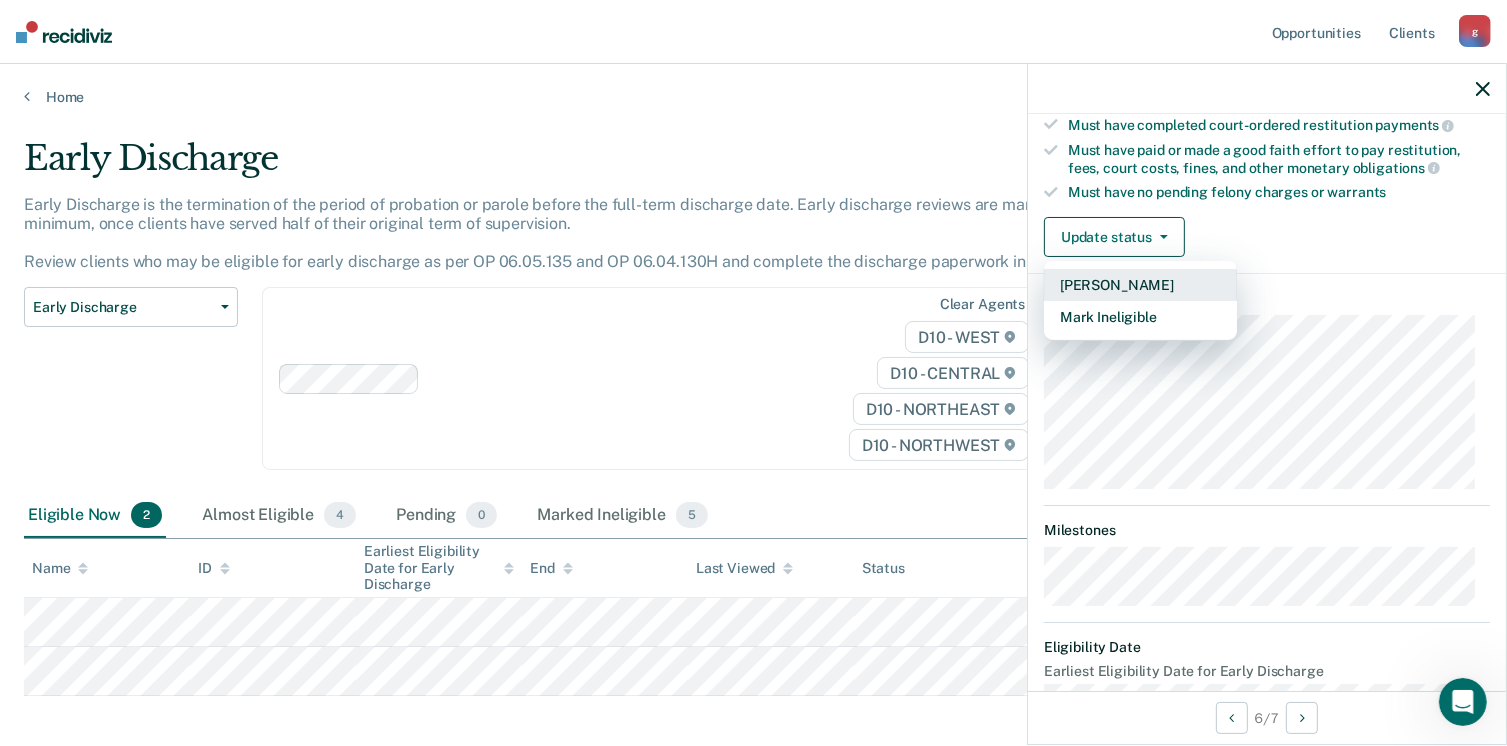 click on "[PERSON_NAME]" at bounding box center [1140, 285] 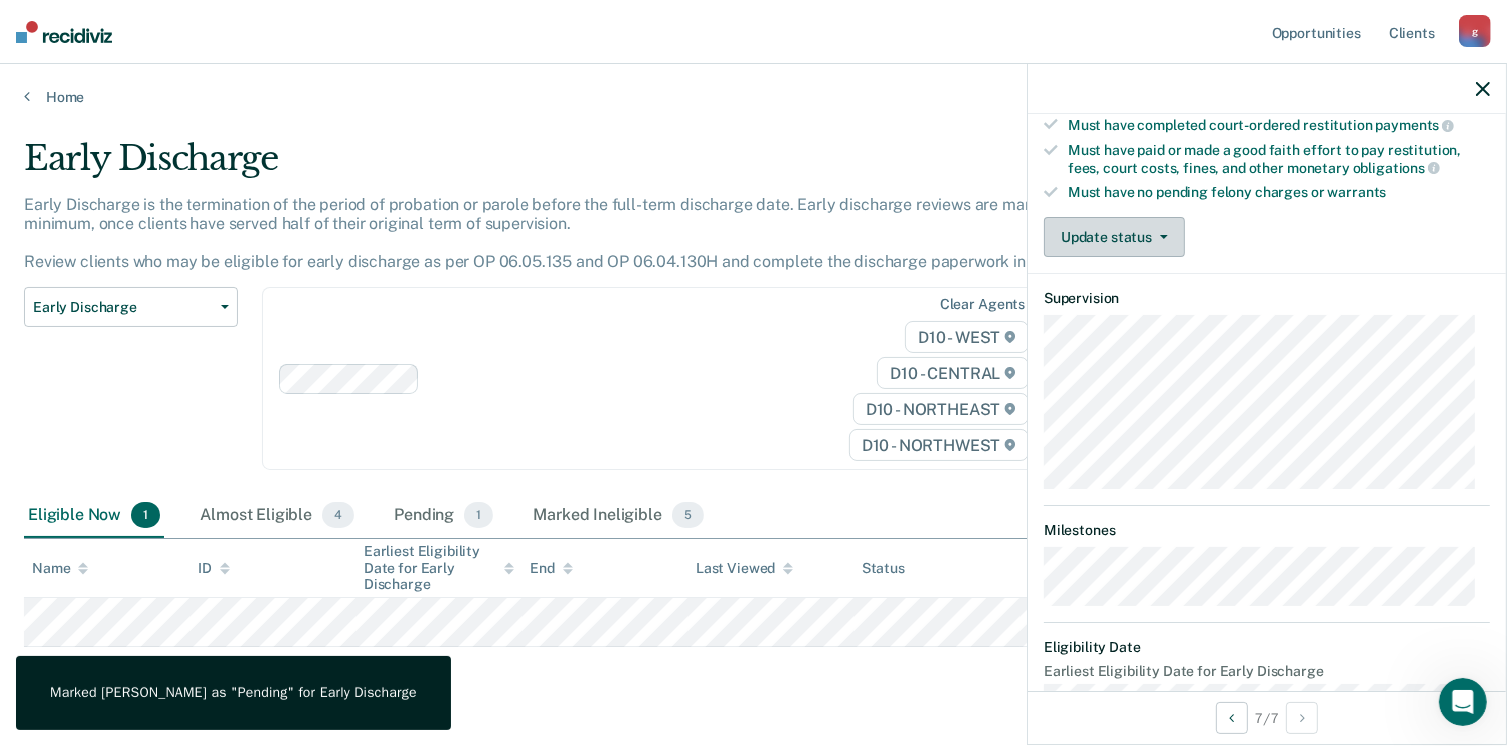 click on "Update status" at bounding box center (1114, 237) 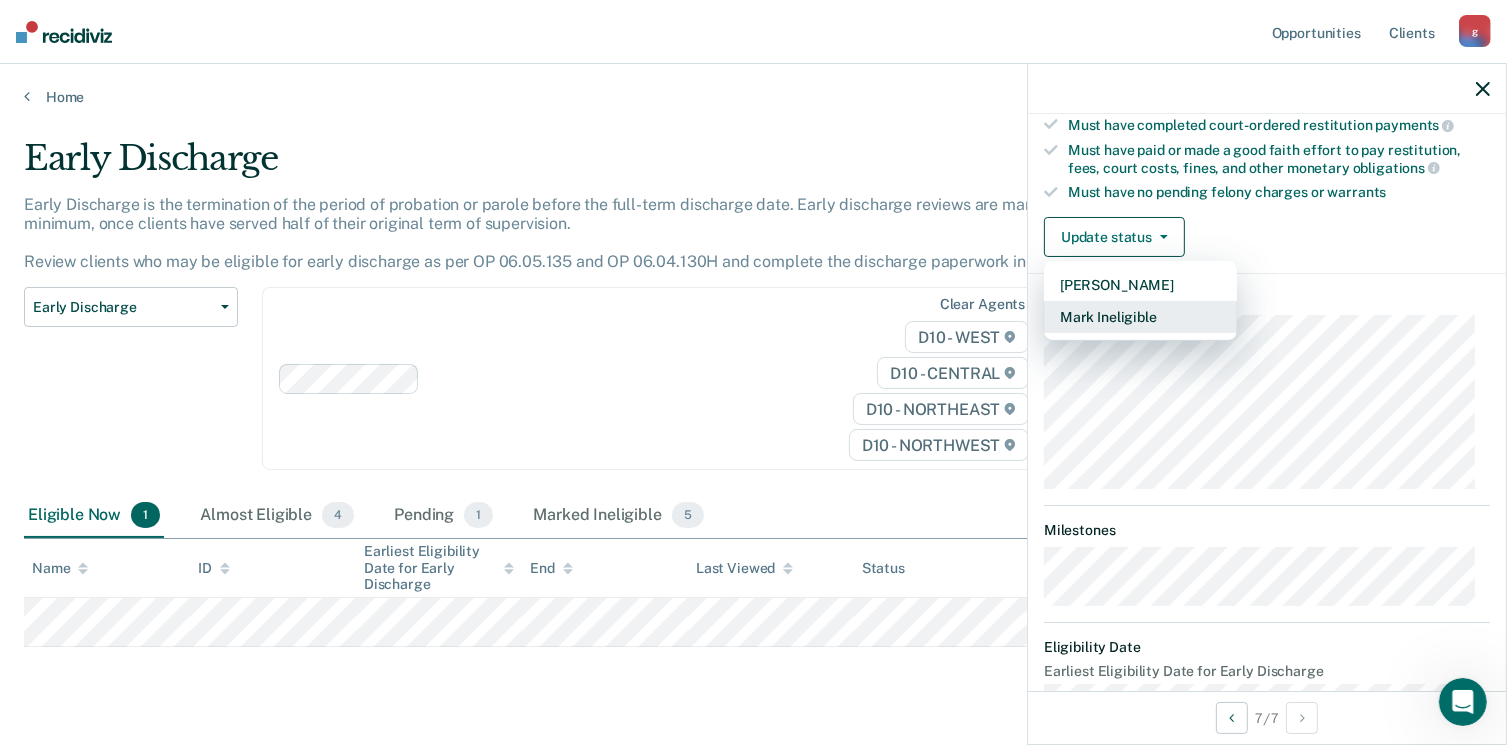 click on "Mark Ineligible" at bounding box center (1140, 317) 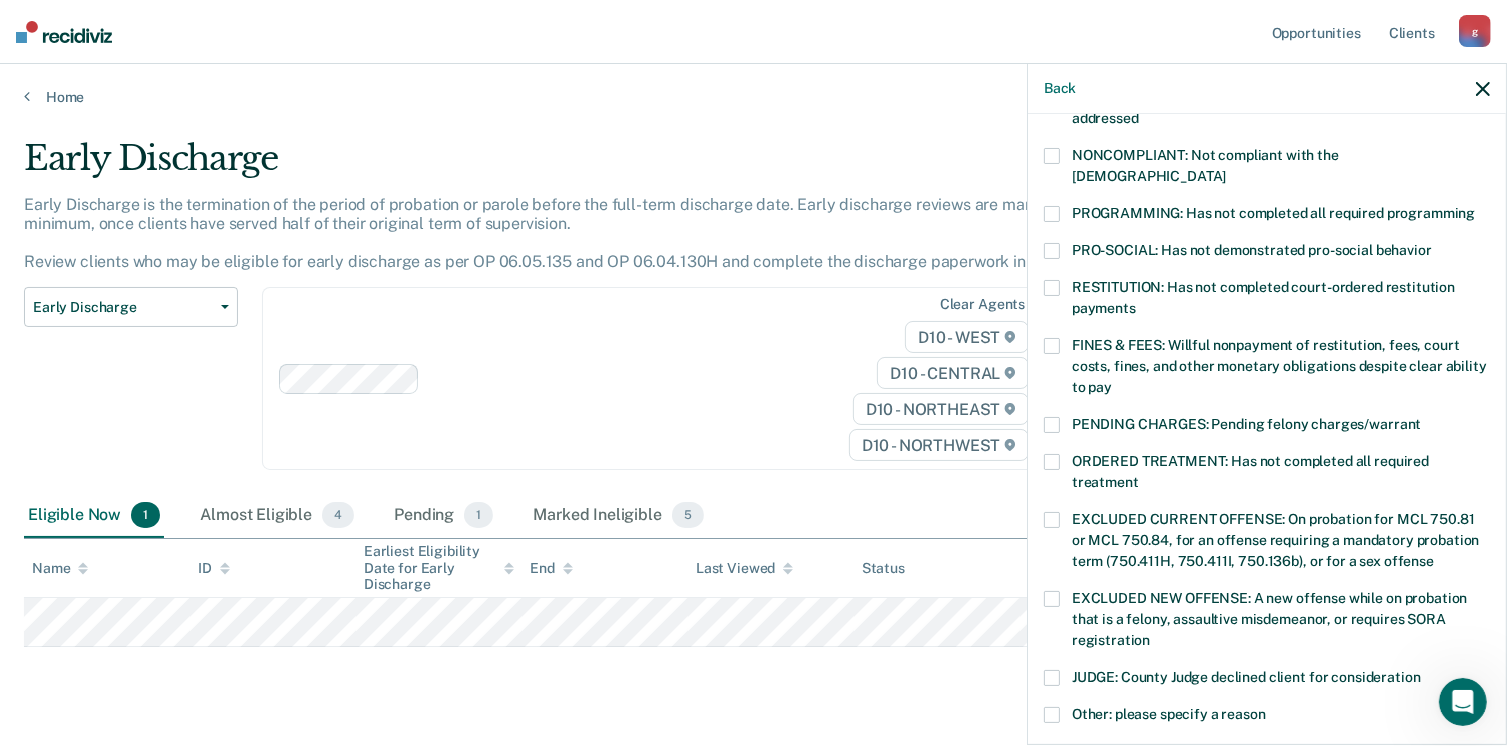 click on "PROGRAMMING: Has not completed all required programming" at bounding box center [1267, 216] 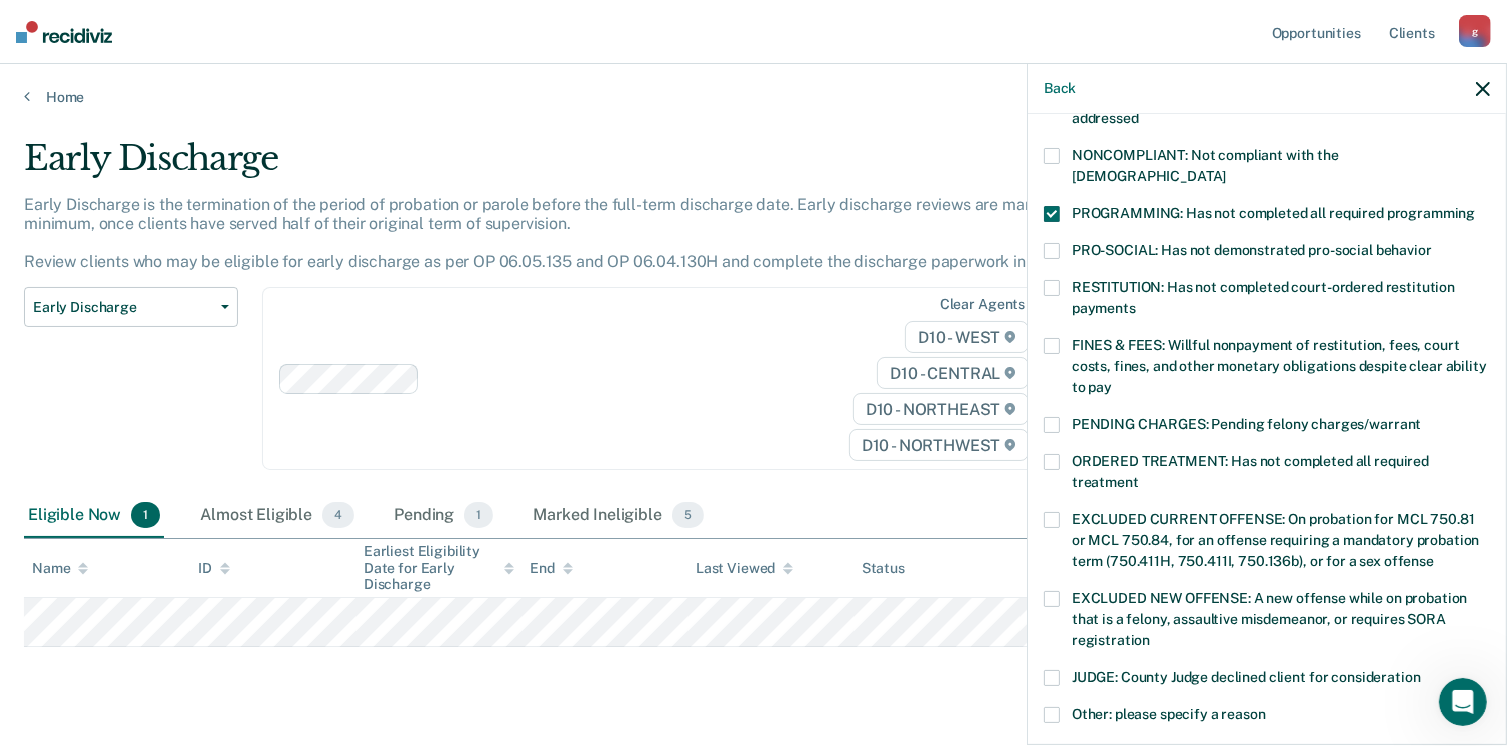 click at bounding box center [1052, 346] 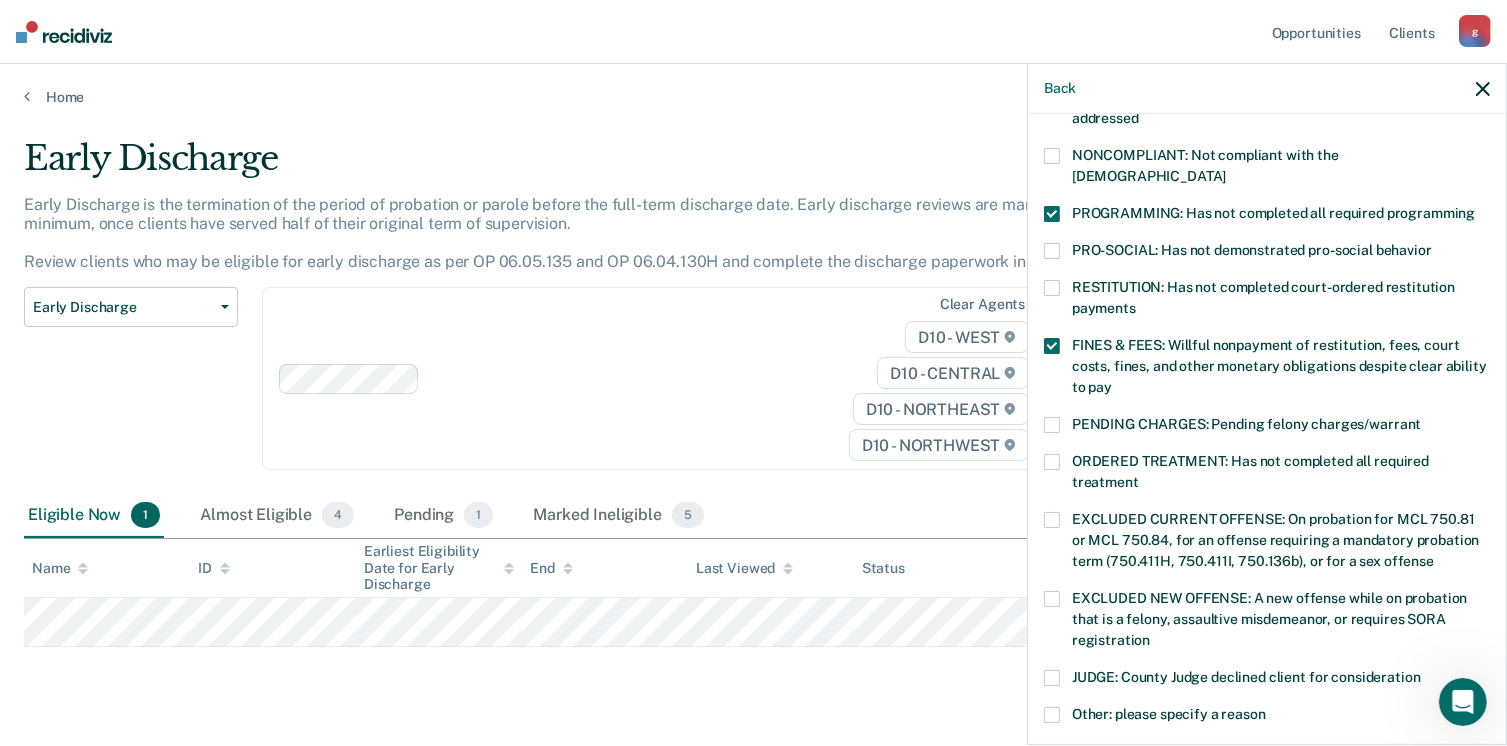 click at bounding box center (1052, 462) 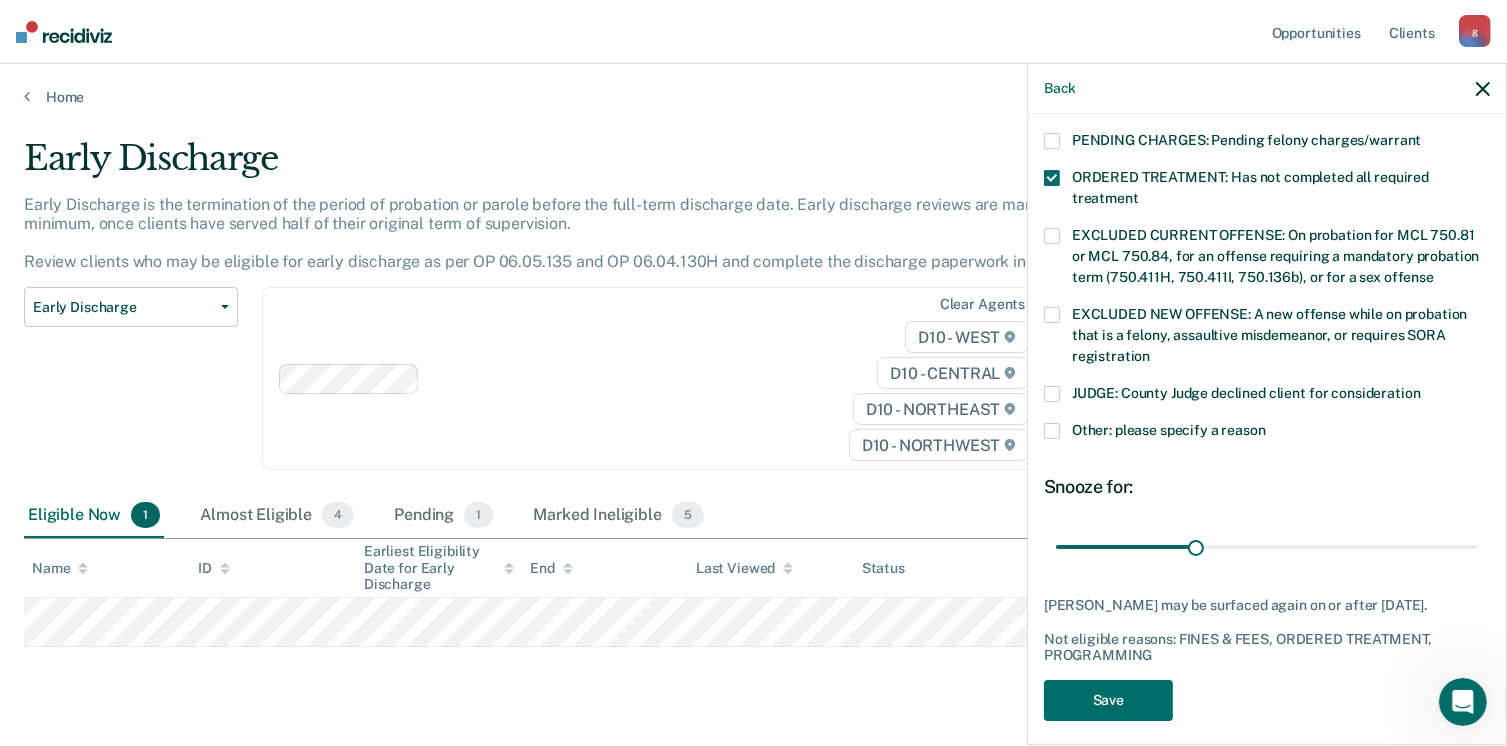 scroll, scrollTop: 664, scrollLeft: 0, axis: vertical 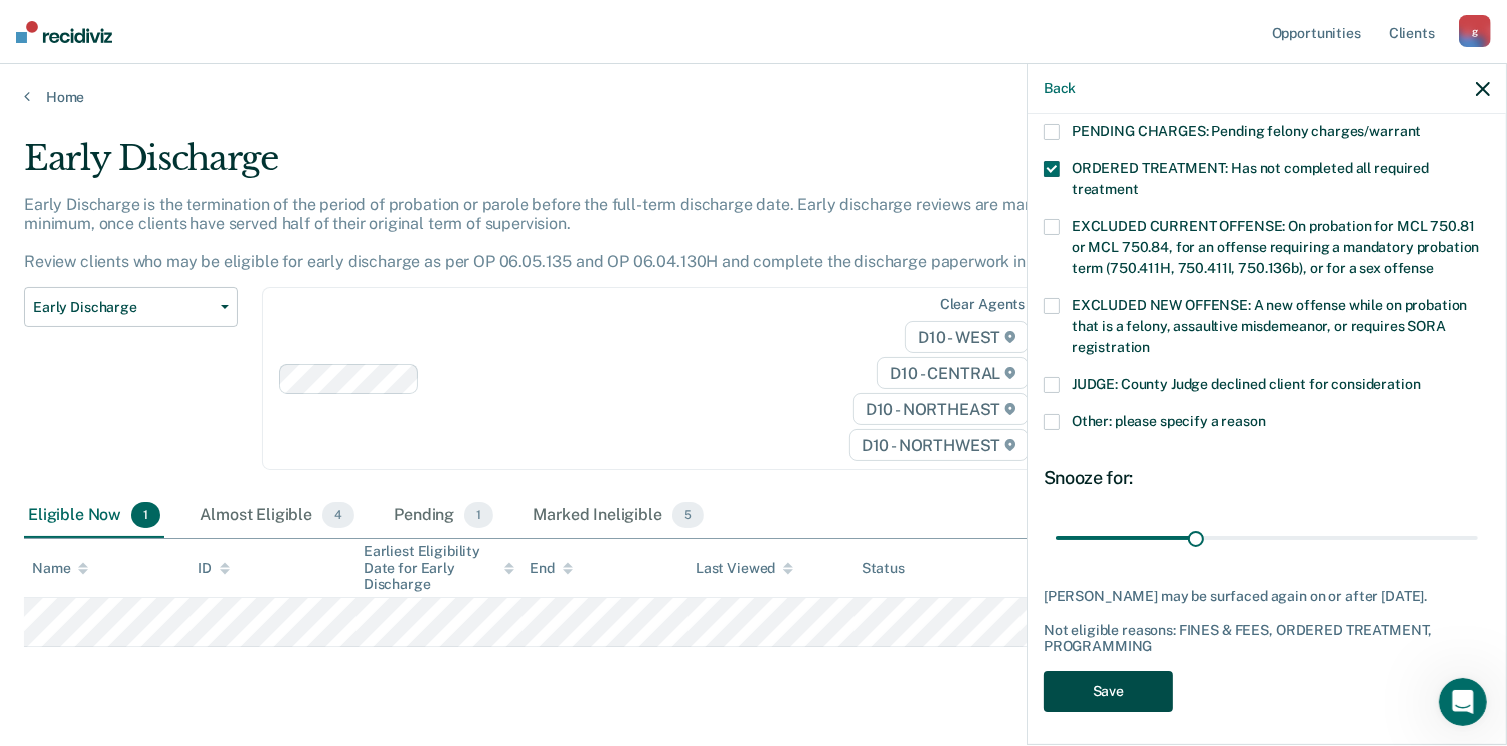 click on "Save" at bounding box center [1108, 691] 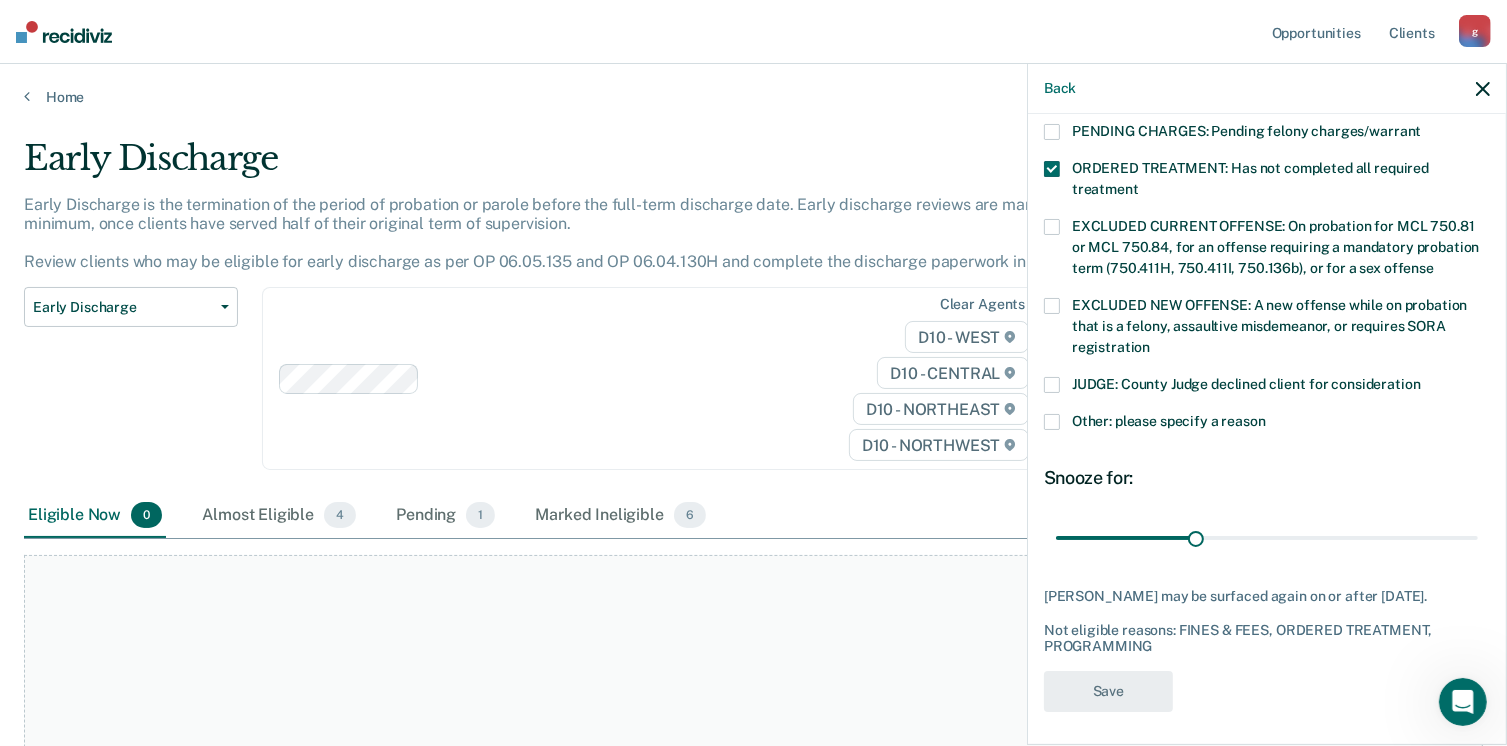 scroll, scrollTop: 577, scrollLeft: 0, axis: vertical 